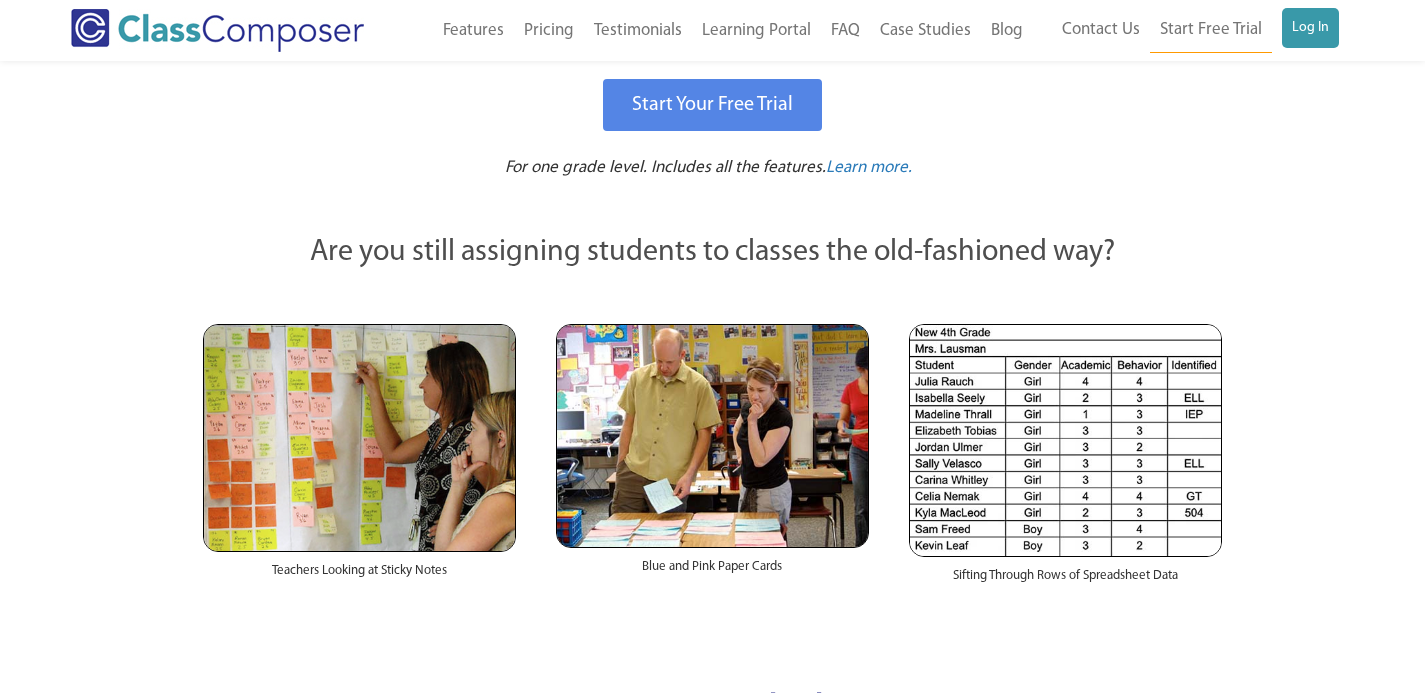 scroll, scrollTop: 260, scrollLeft: 0, axis: vertical 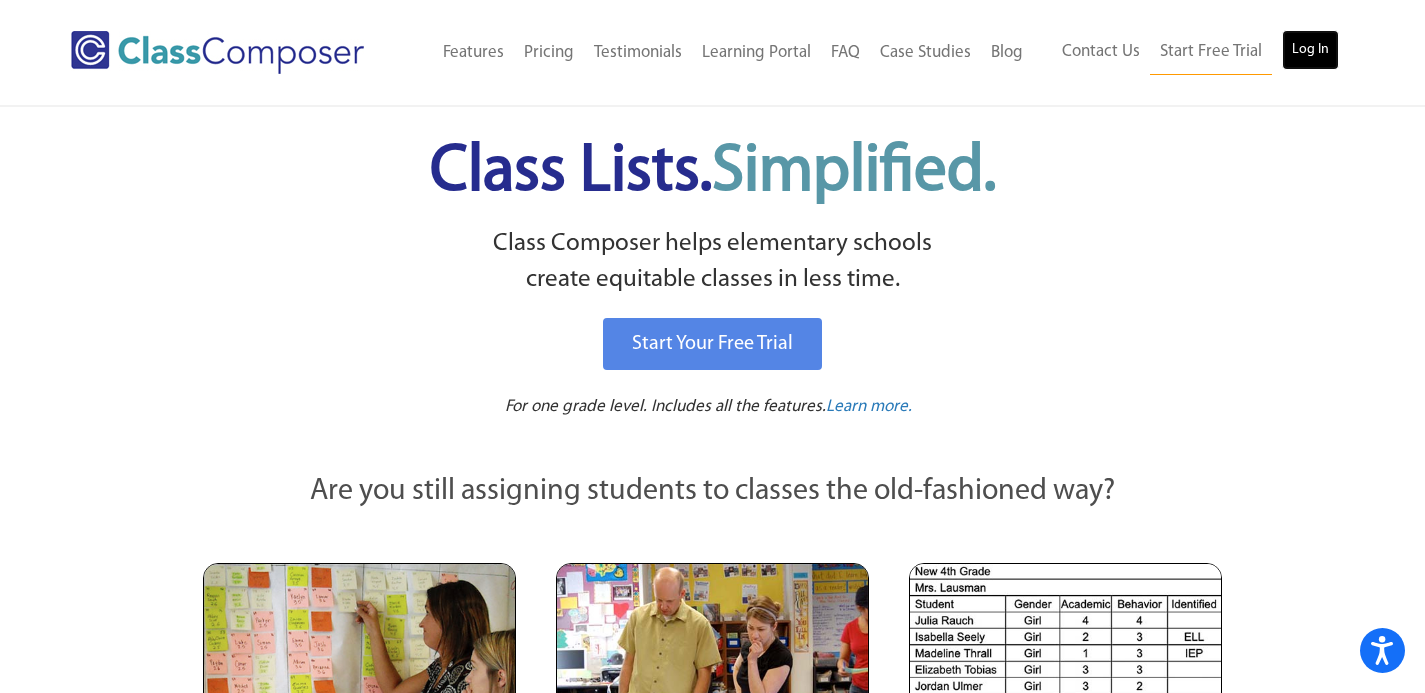 click on "Log In" at bounding box center [1310, 50] 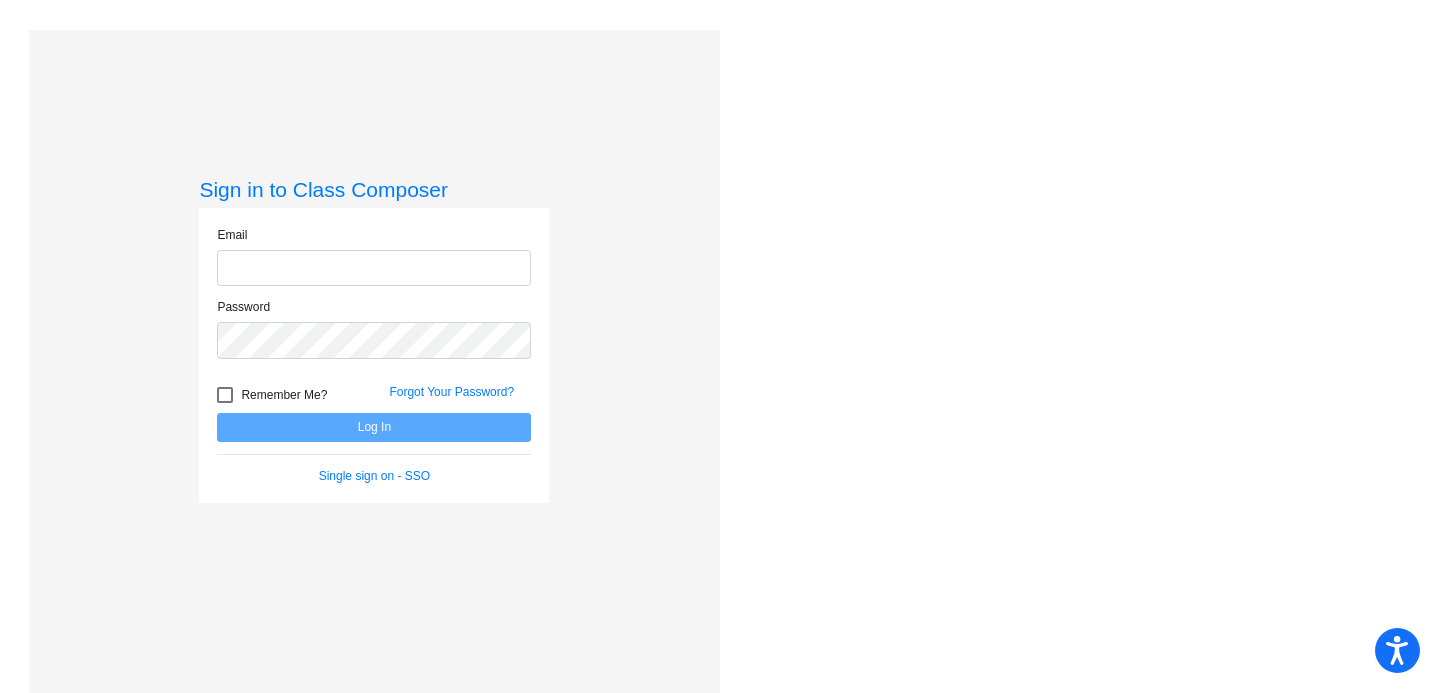 scroll, scrollTop: 0, scrollLeft: 0, axis: both 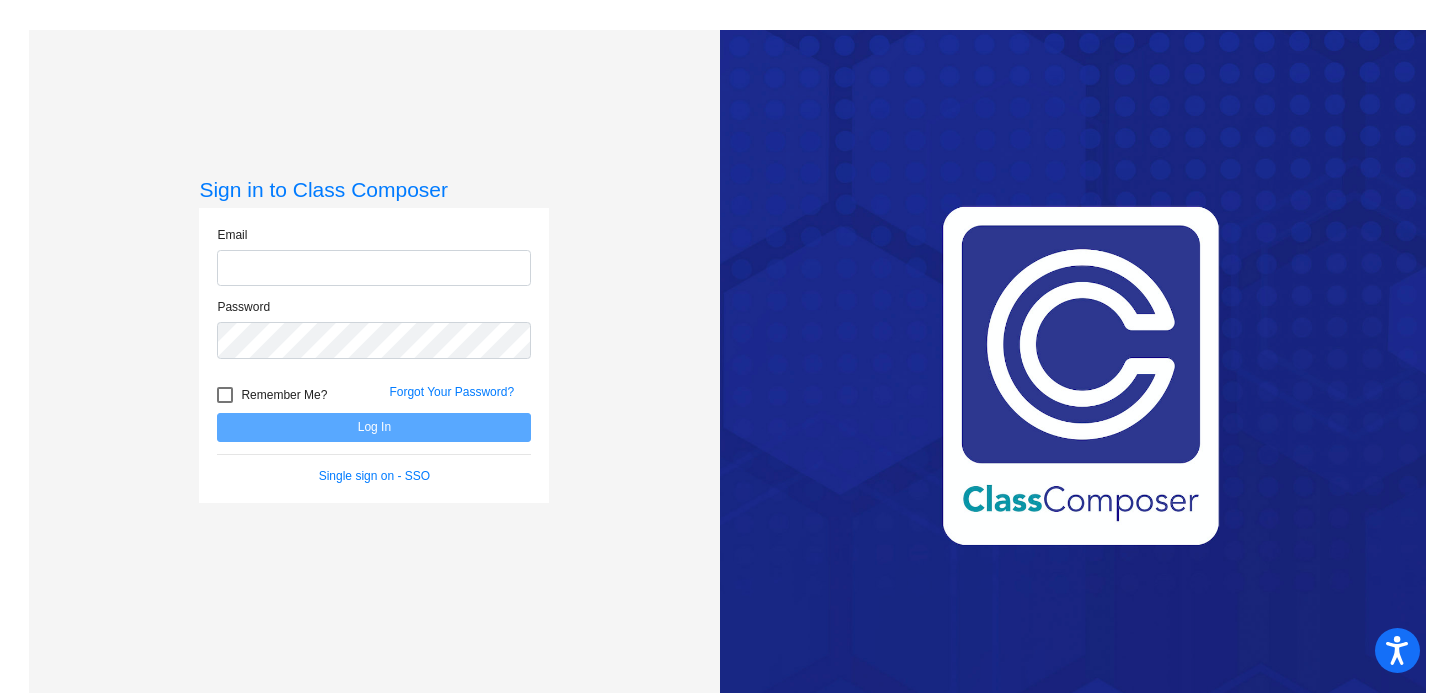 type on "Primary: [FIRST] [LAST]@[EXAMPLE.COM]" 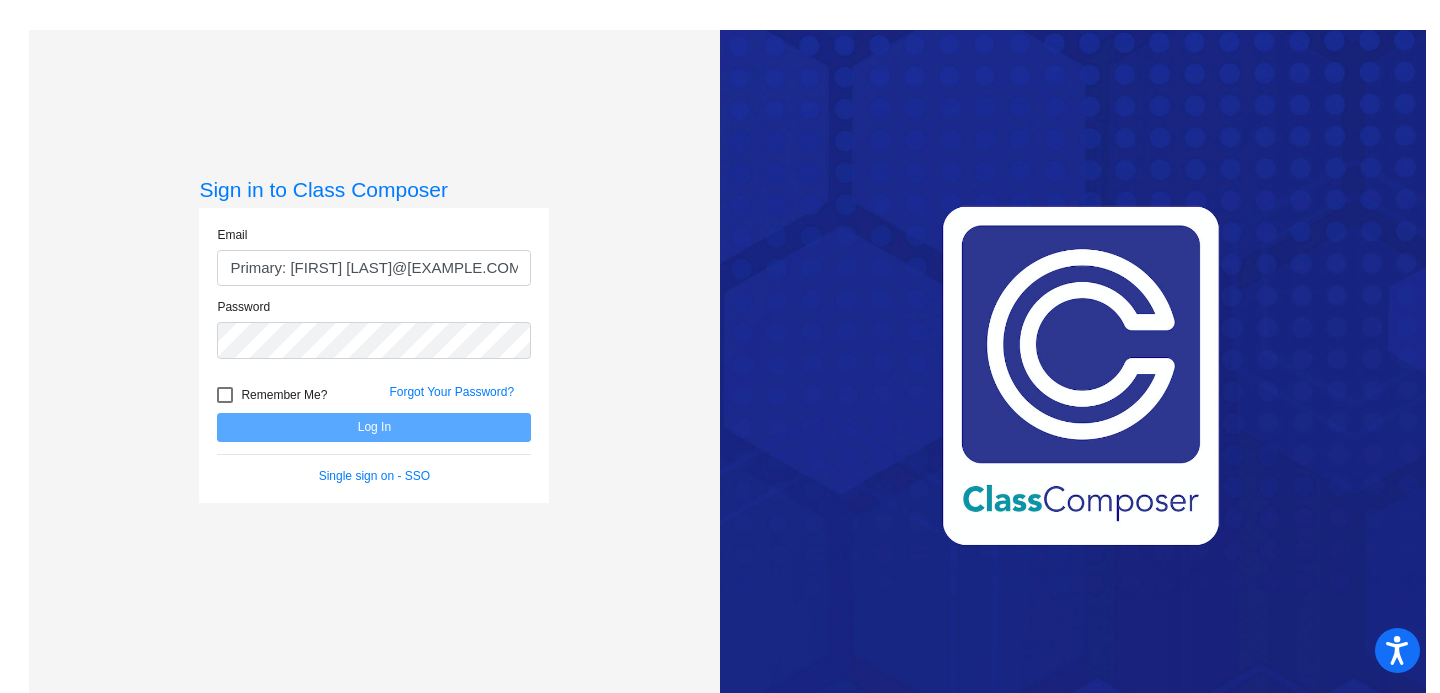click at bounding box center (225, 395) 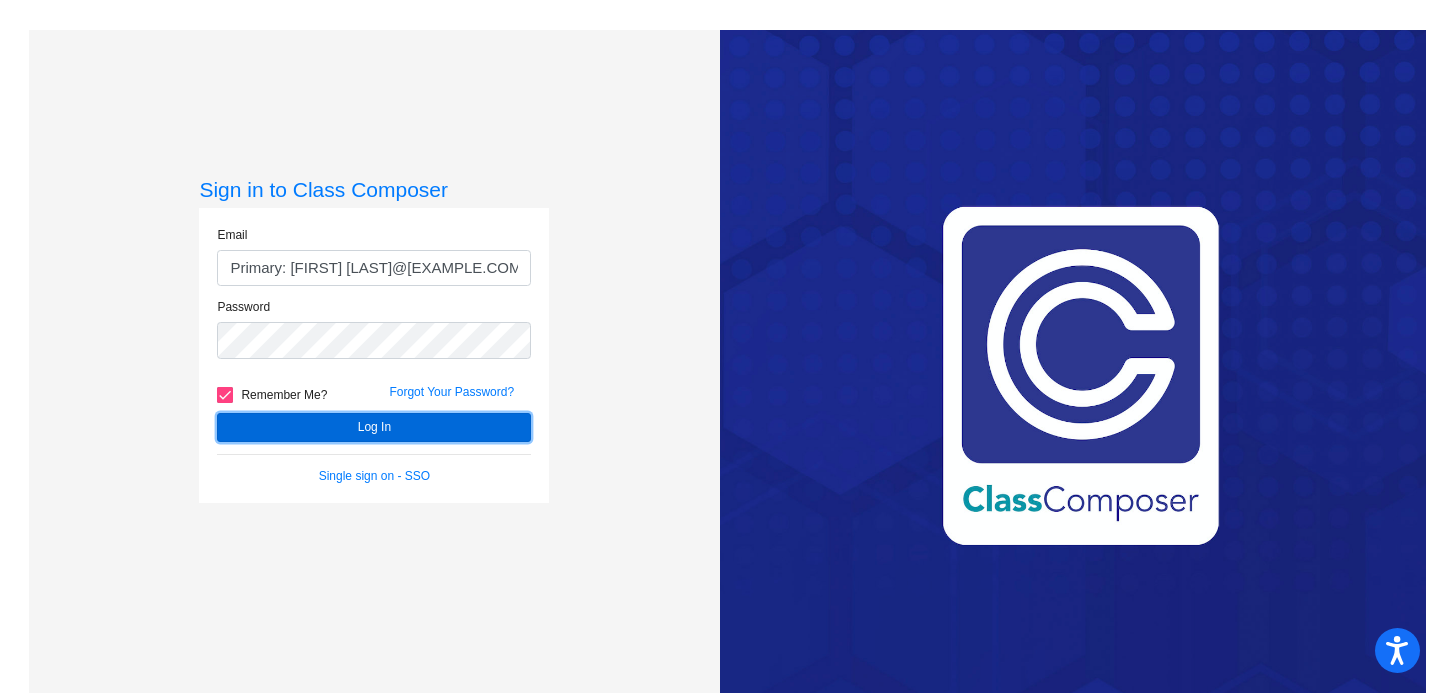 click on "Log In" 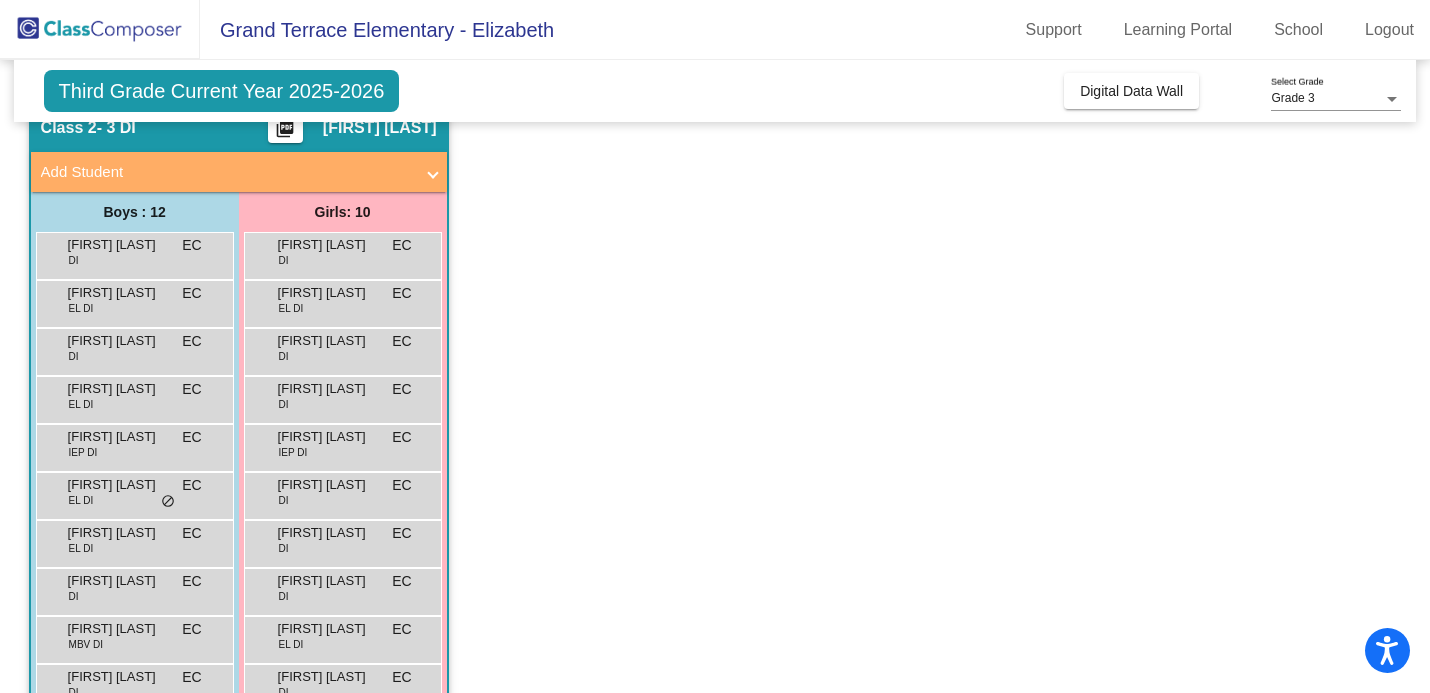 scroll, scrollTop: 235, scrollLeft: 0, axis: vertical 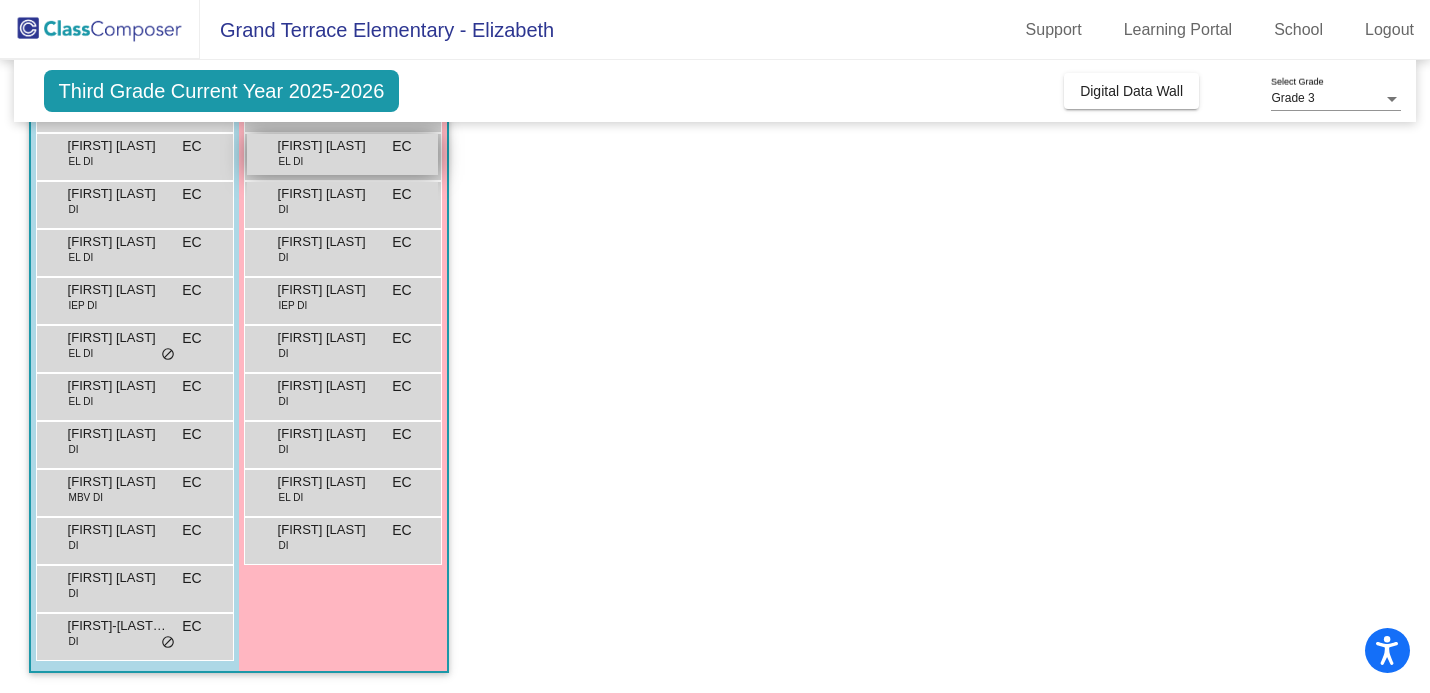click on "[FIRST] [LAST] EL DI EC lock do_not_disturb_alt" at bounding box center (342, 154) 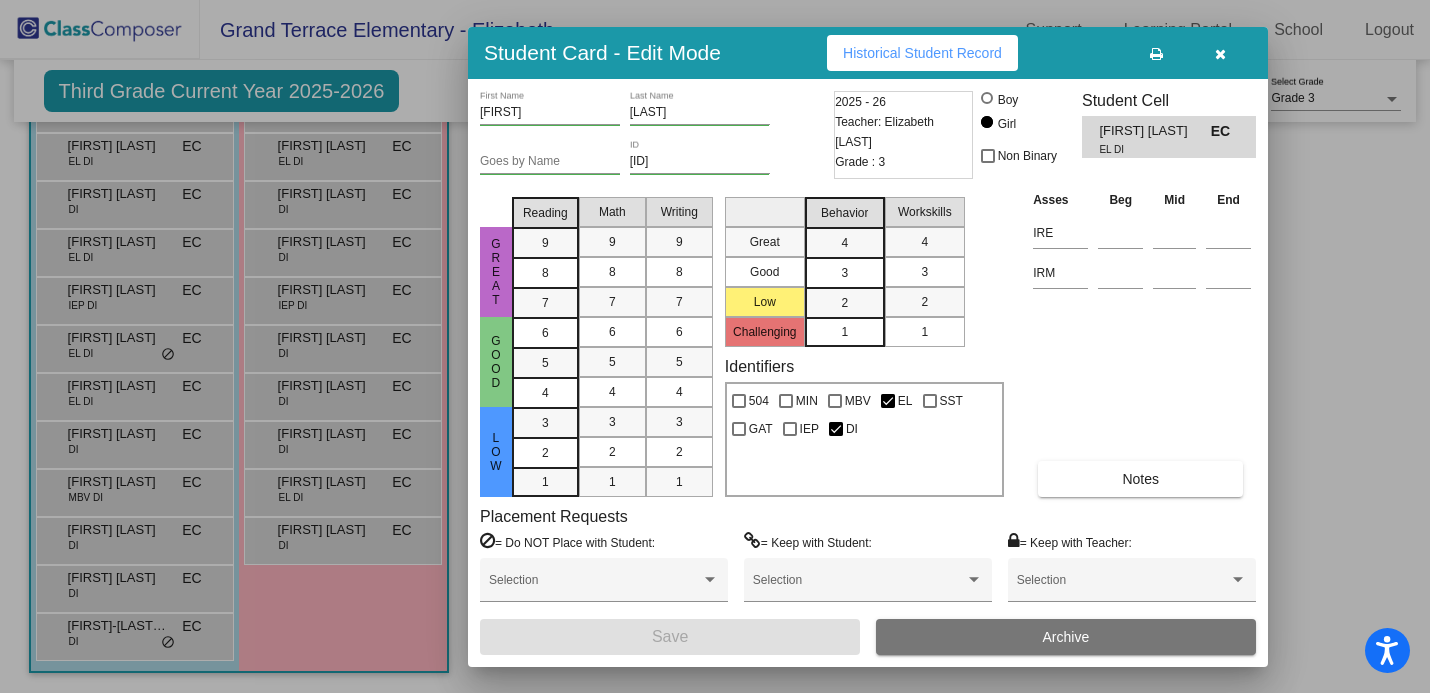 scroll, scrollTop: 0, scrollLeft: 0, axis: both 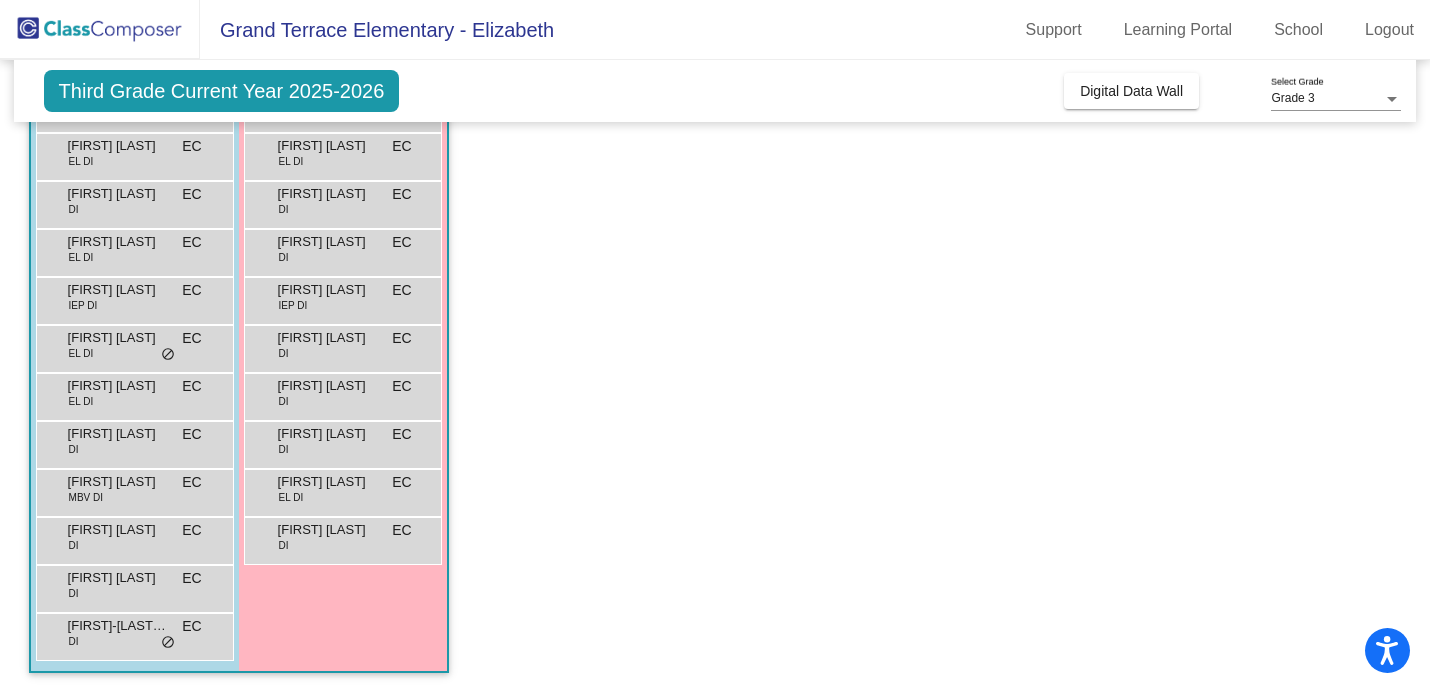 click on "[FIRST] [LAST]" at bounding box center (328, 194) 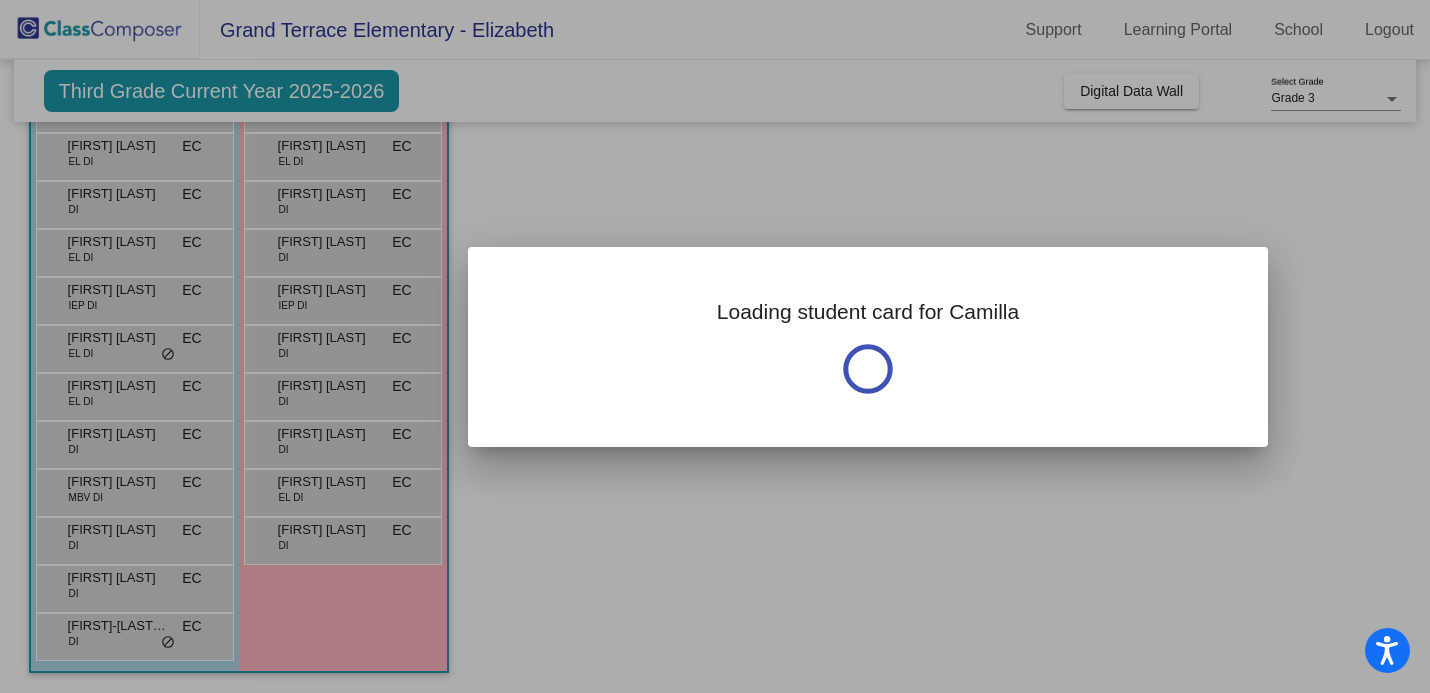click at bounding box center (715, 346) 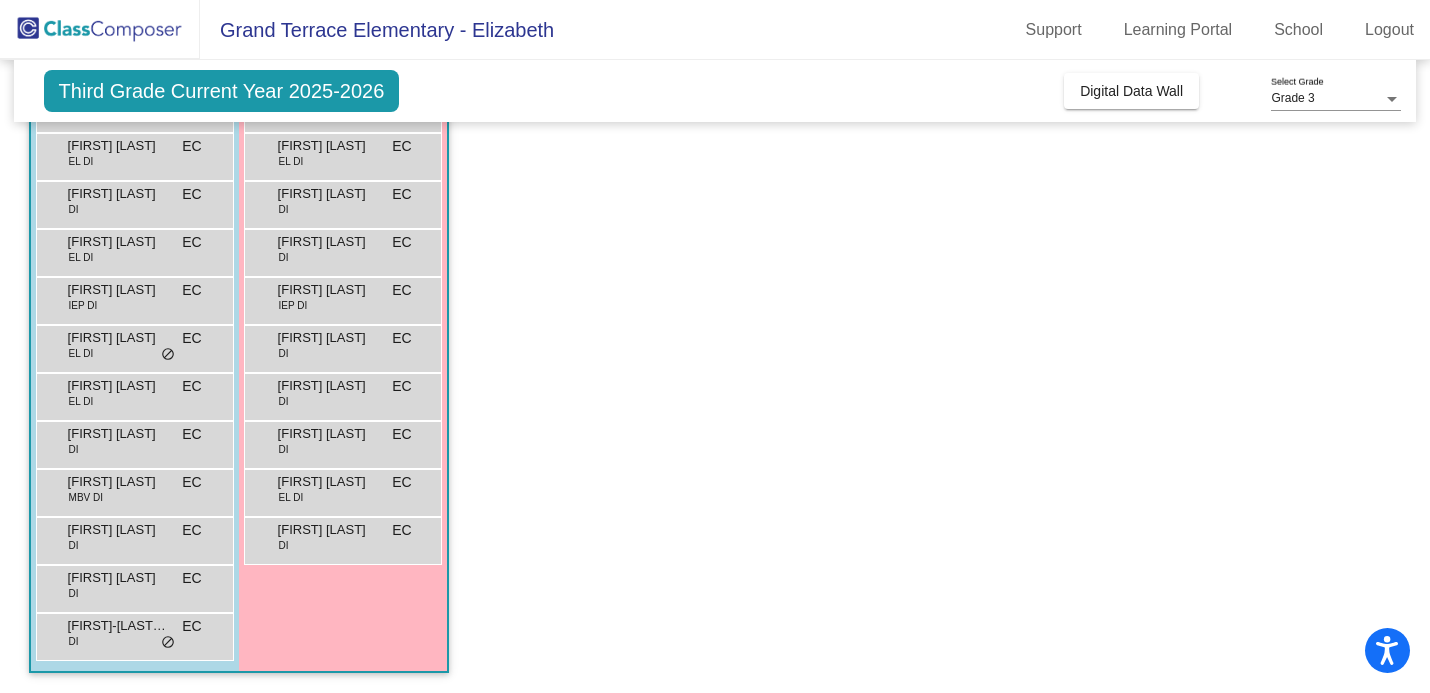click on "[FIRST] [LAST]" at bounding box center (328, 194) 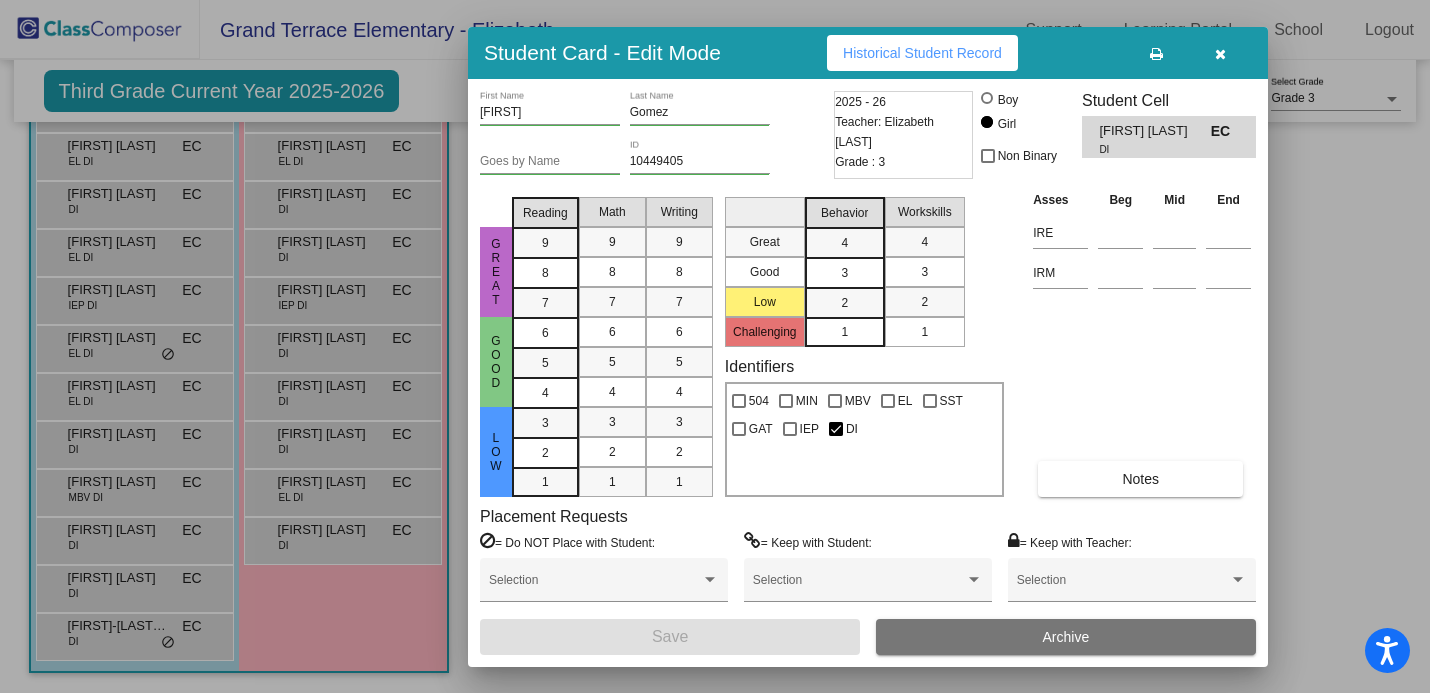 click at bounding box center [715, 346] 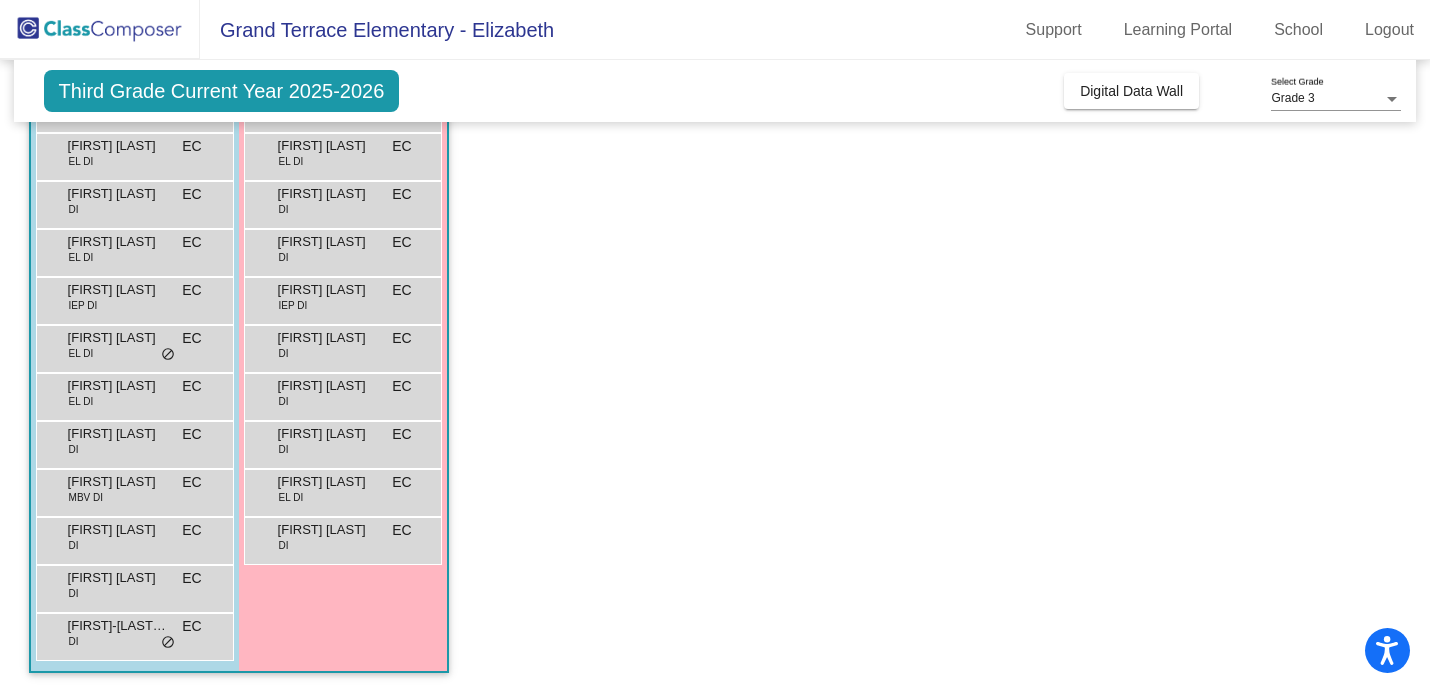 click on "Belicia Haro EL DI EC lock do_not_disturb_alt" at bounding box center [342, 154] 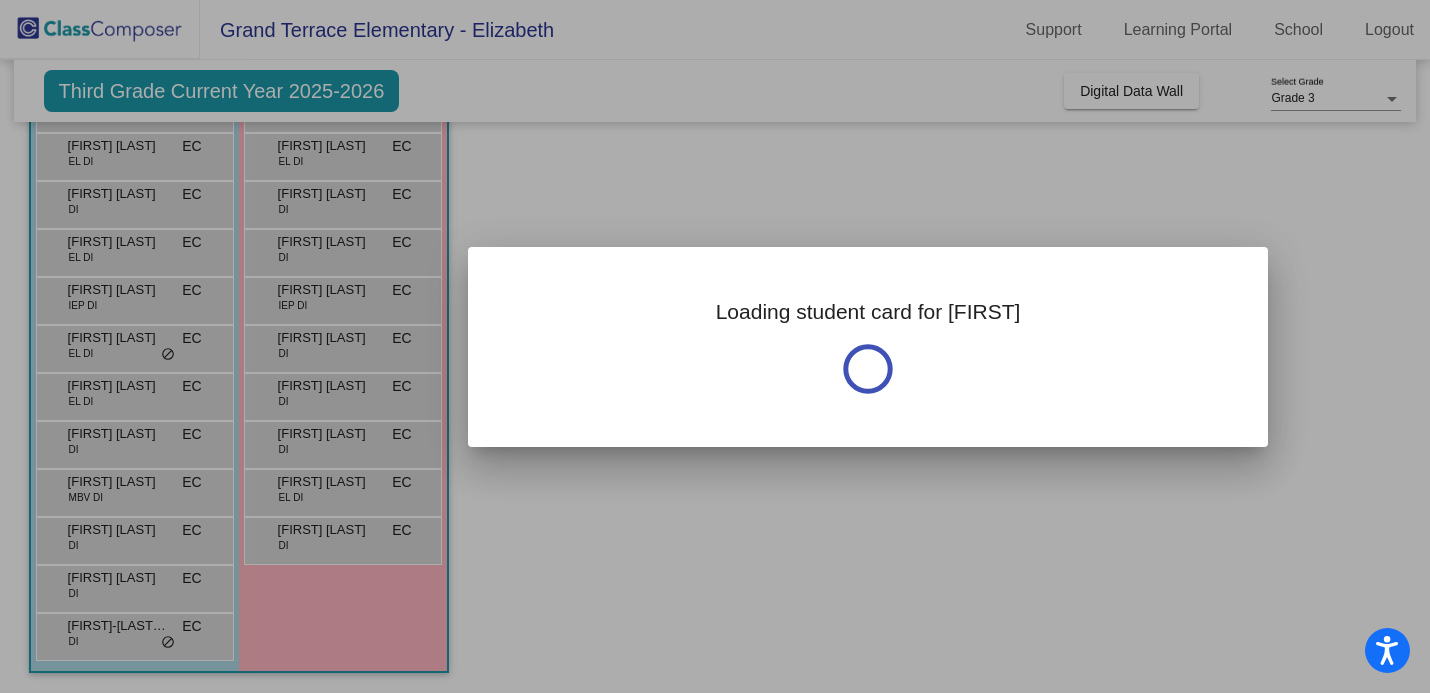 click at bounding box center [715, 346] 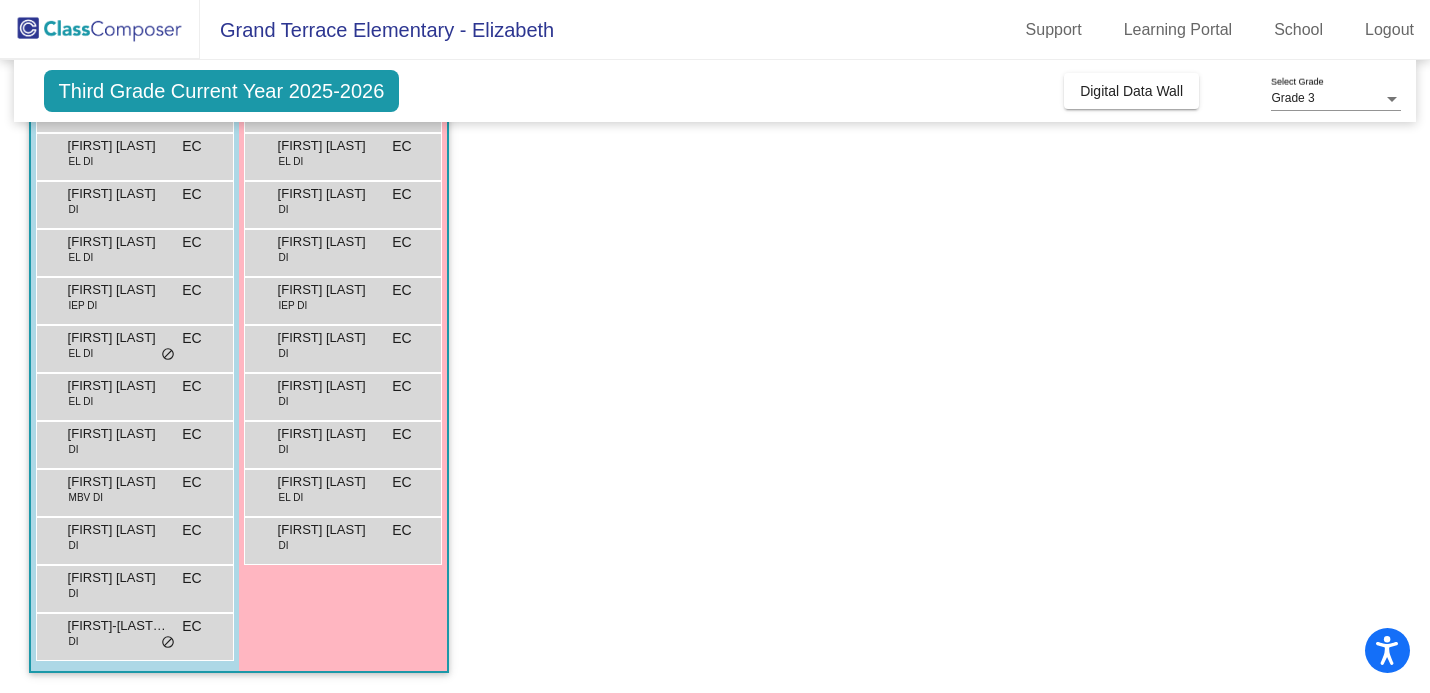 click on "Belicia Haro EL DI EC lock do_not_disturb_alt" at bounding box center [342, 154] 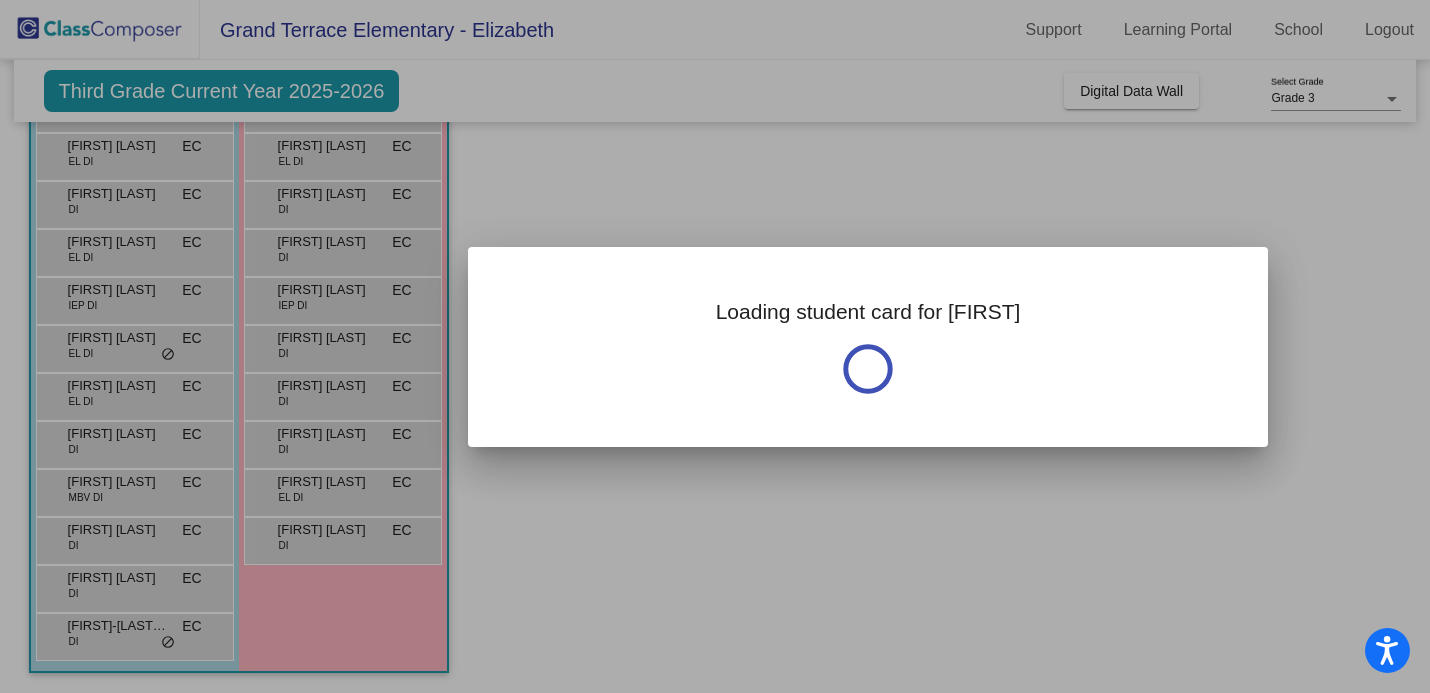 click at bounding box center (715, 346) 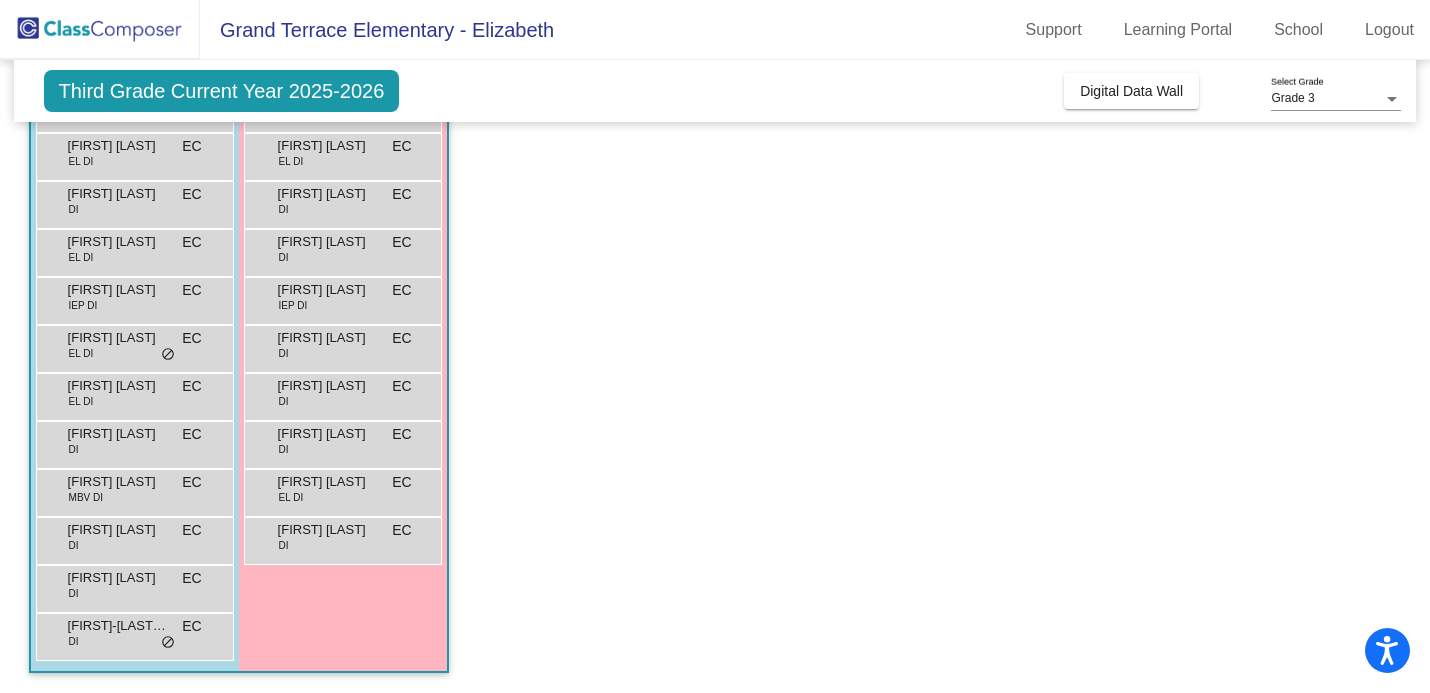 click on "Belicia Haro EL DI EC lock do_not_disturb_alt" at bounding box center [342, 154] 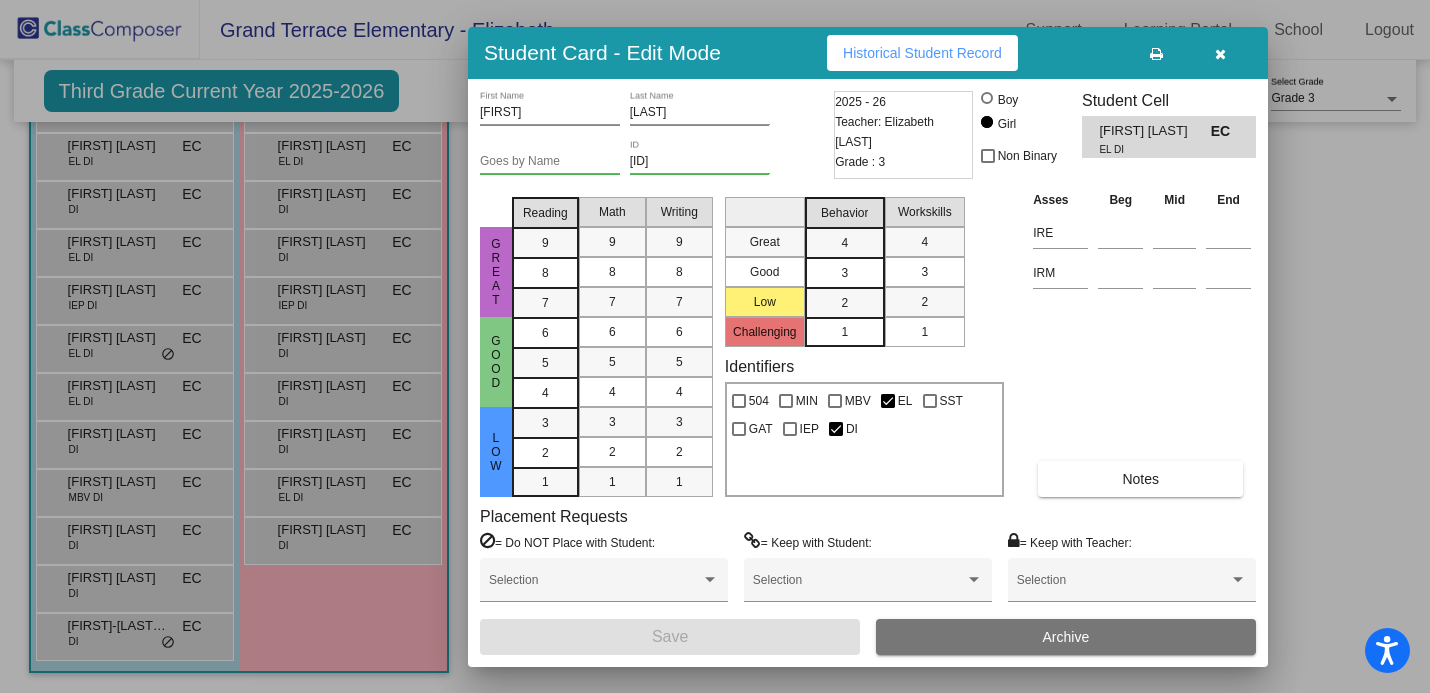 click at bounding box center (715, 346) 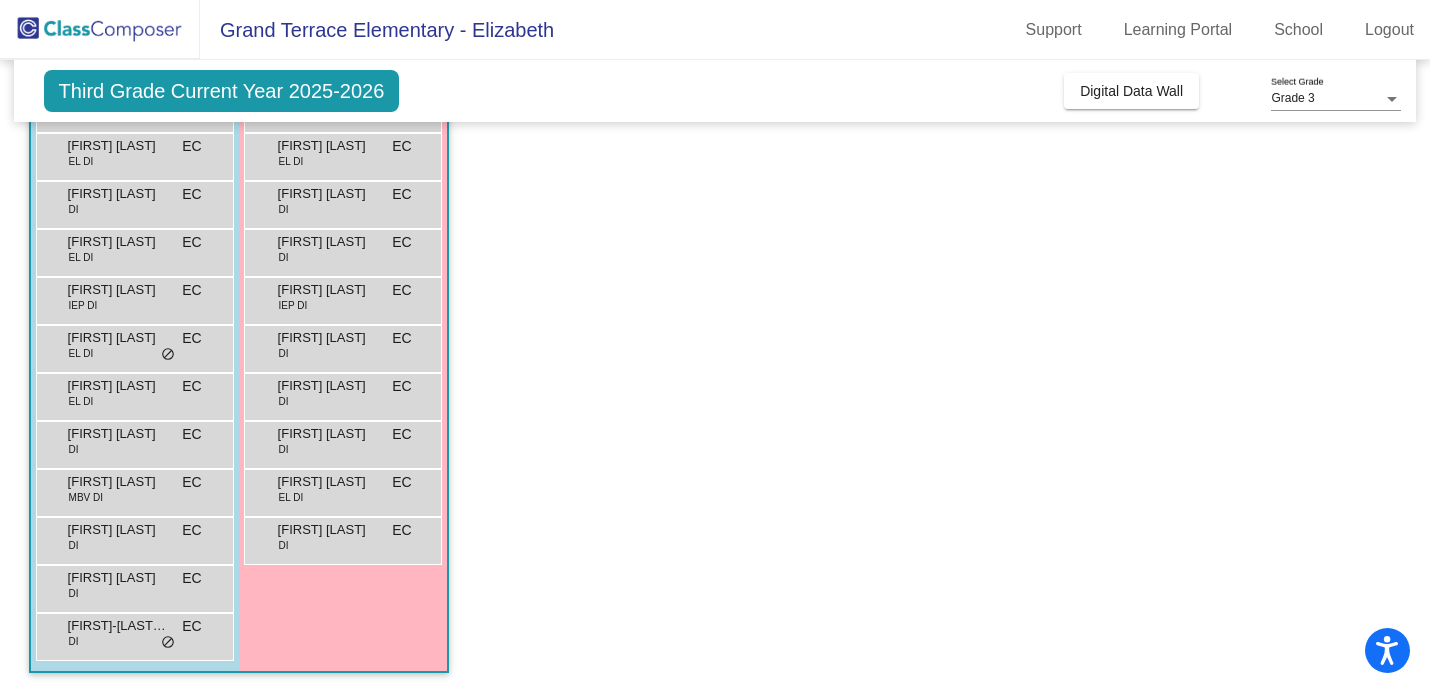 click on "EC" at bounding box center (191, 194) 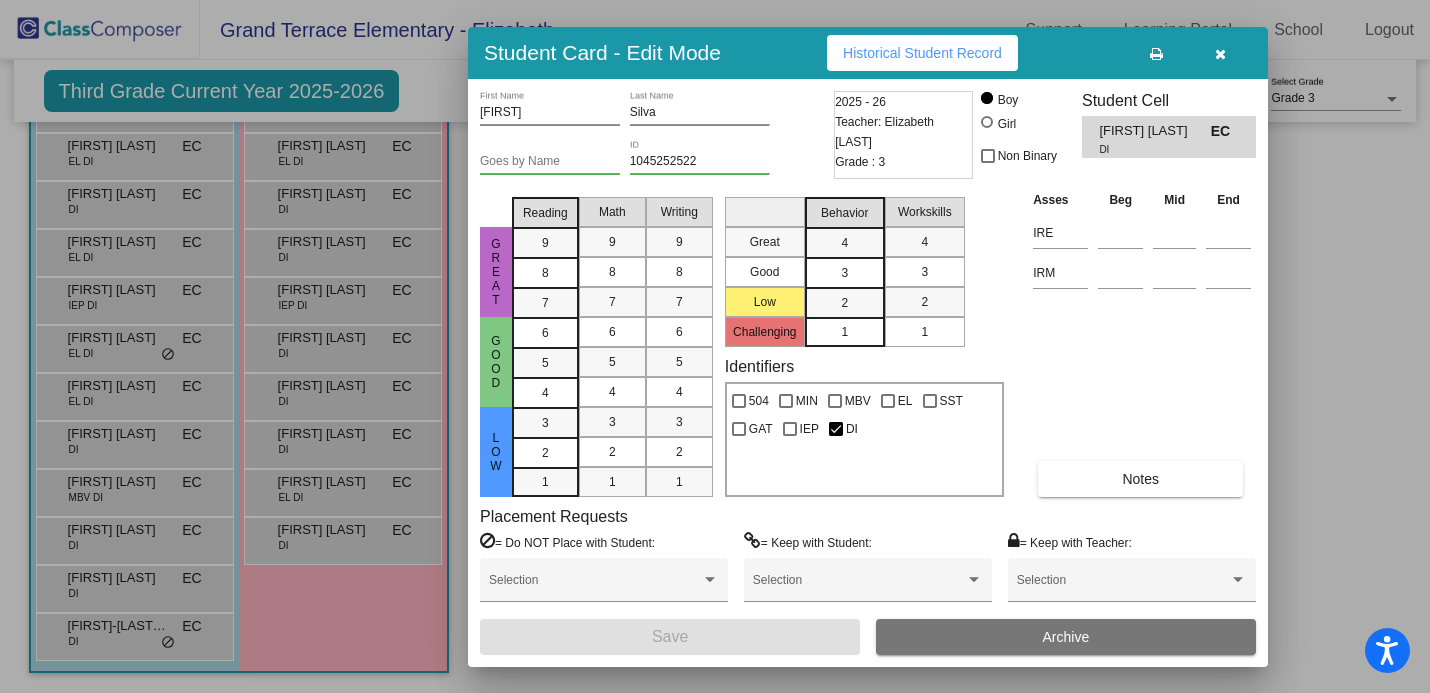 click at bounding box center [715, 346] 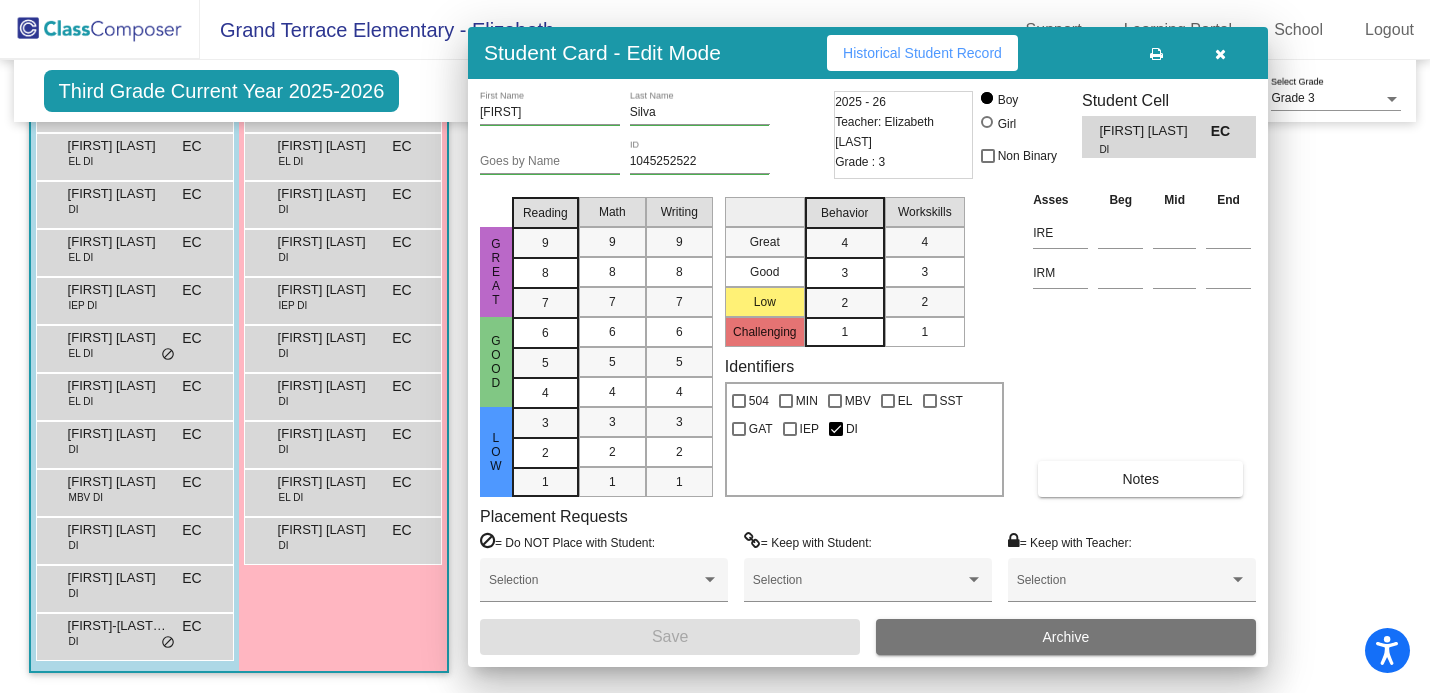 click on "Dexter Fox" at bounding box center [118, 290] 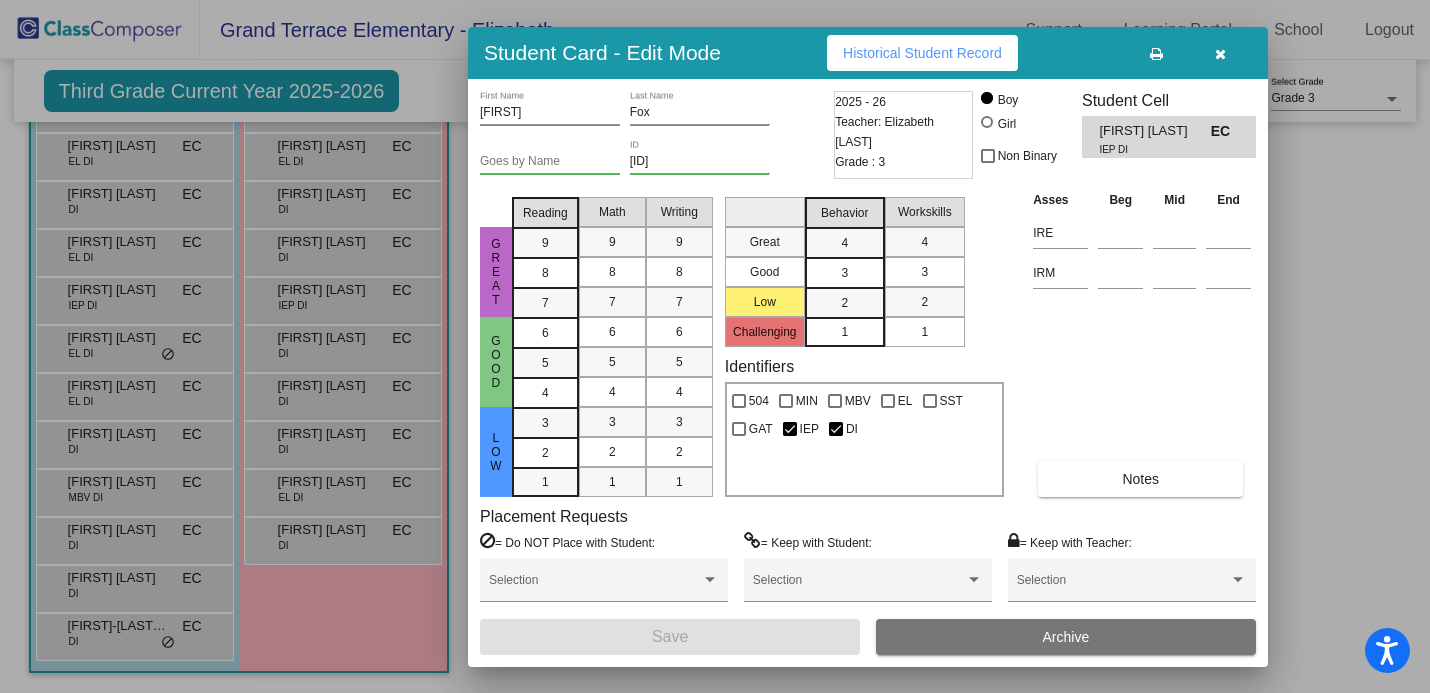 click at bounding box center (715, 346) 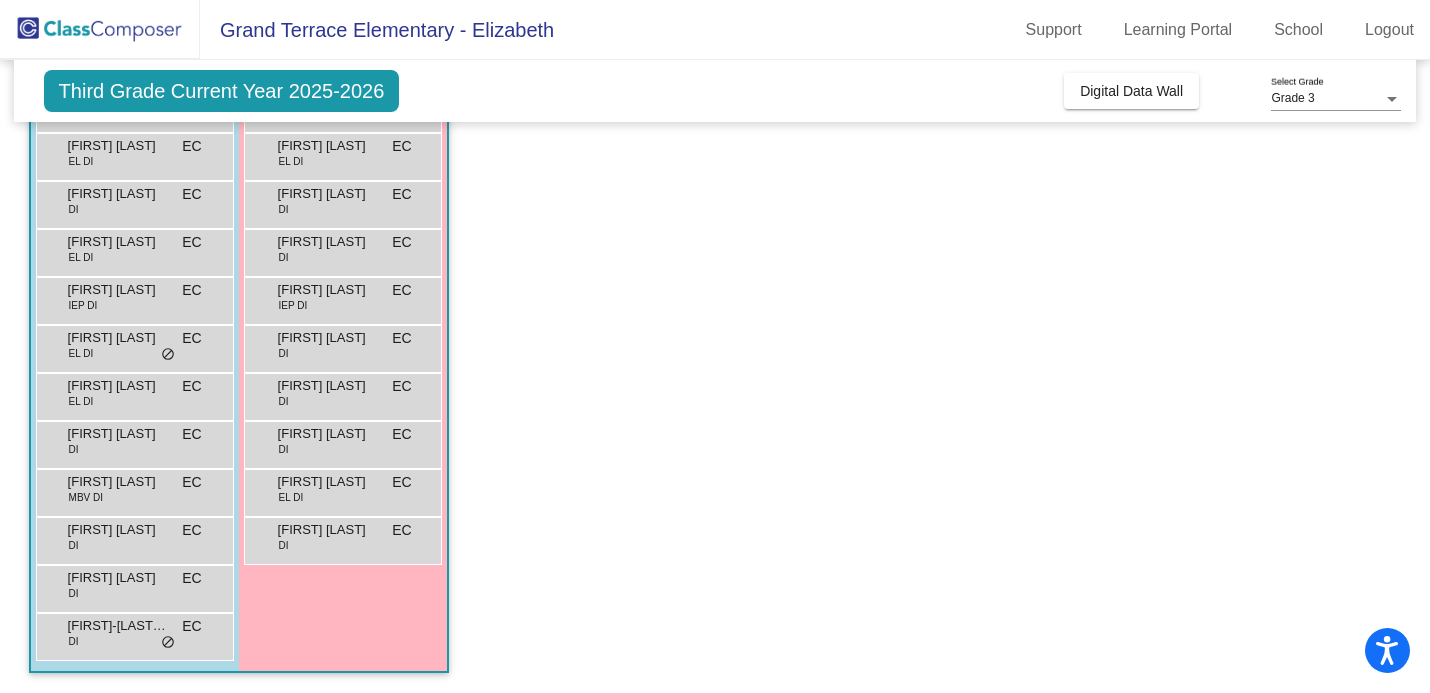 click on "Marcos Torres EL DI EC lock do_not_disturb_alt" at bounding box center (132, 394) 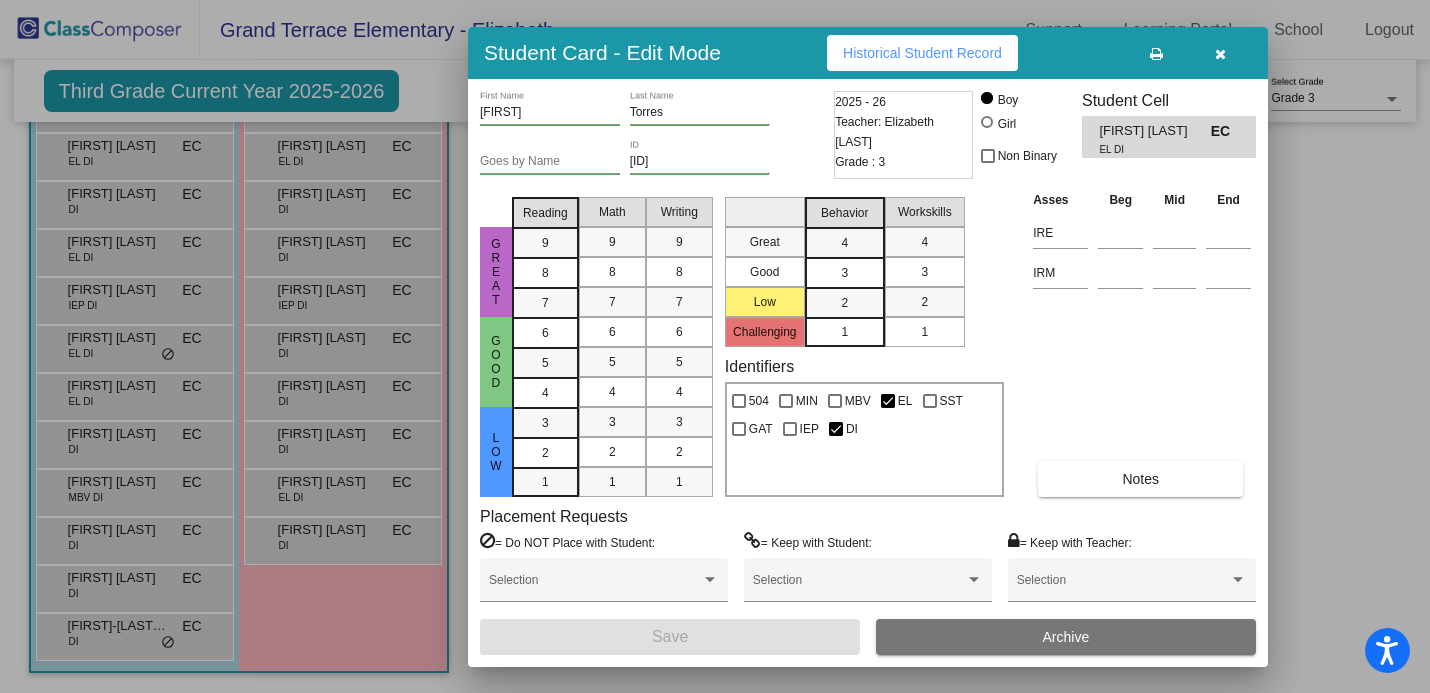 click at bounding box center [1220, 54] 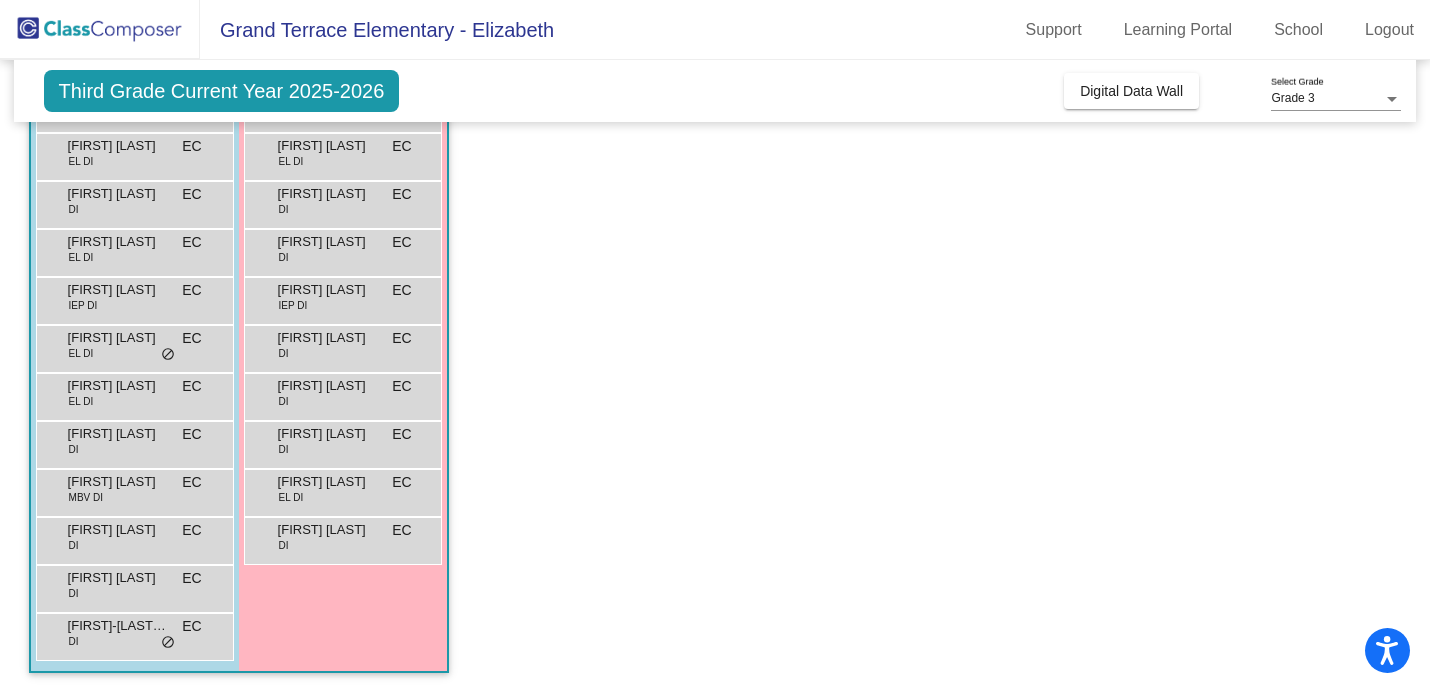 click on "Third Grade Current Year 2025-2026" 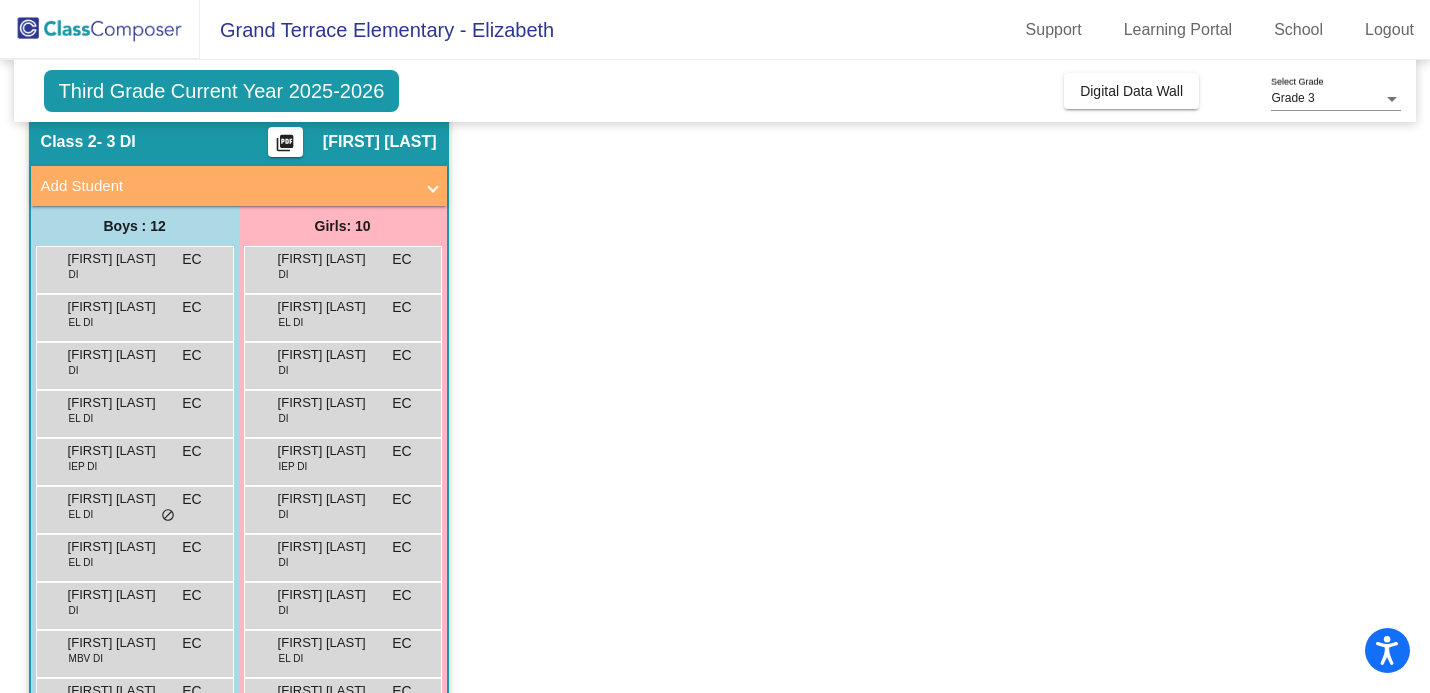 scroll, scrollTop: 0, scrollLeft: 0, axis: both 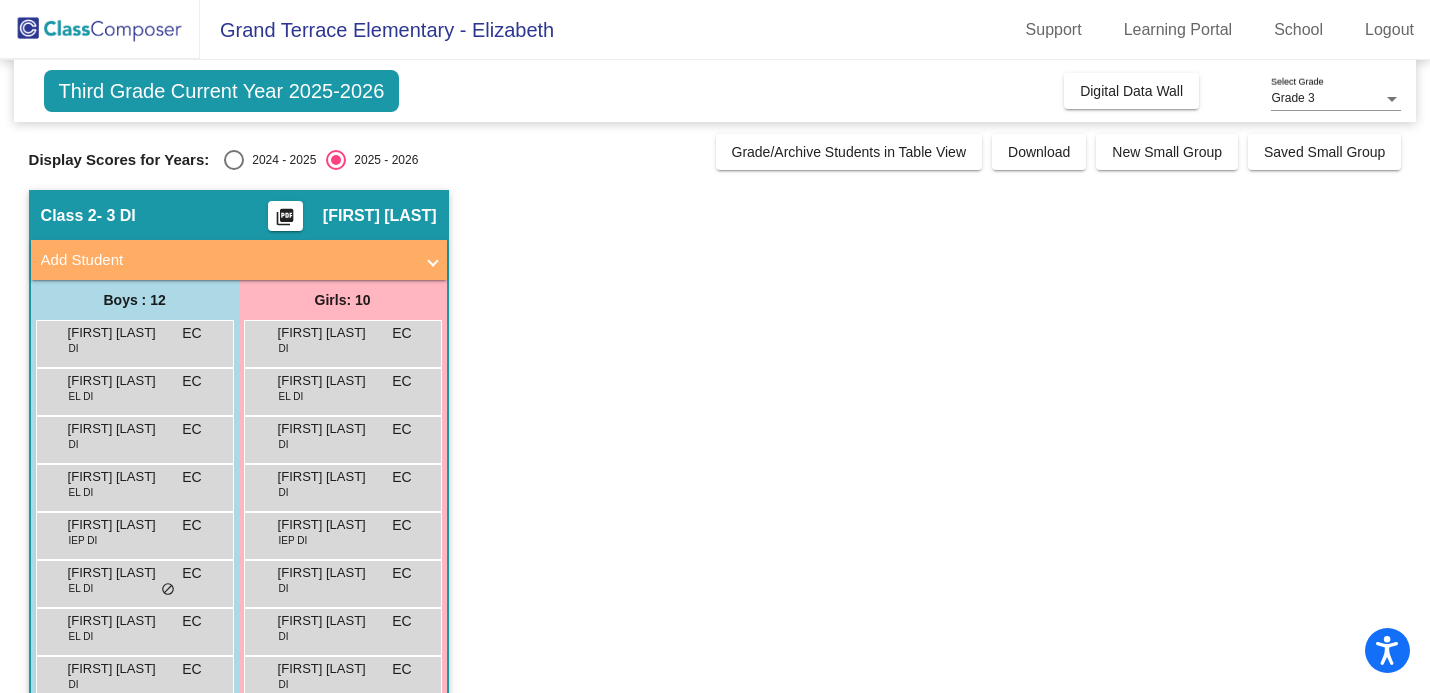 click at bounding box center (234, 160) 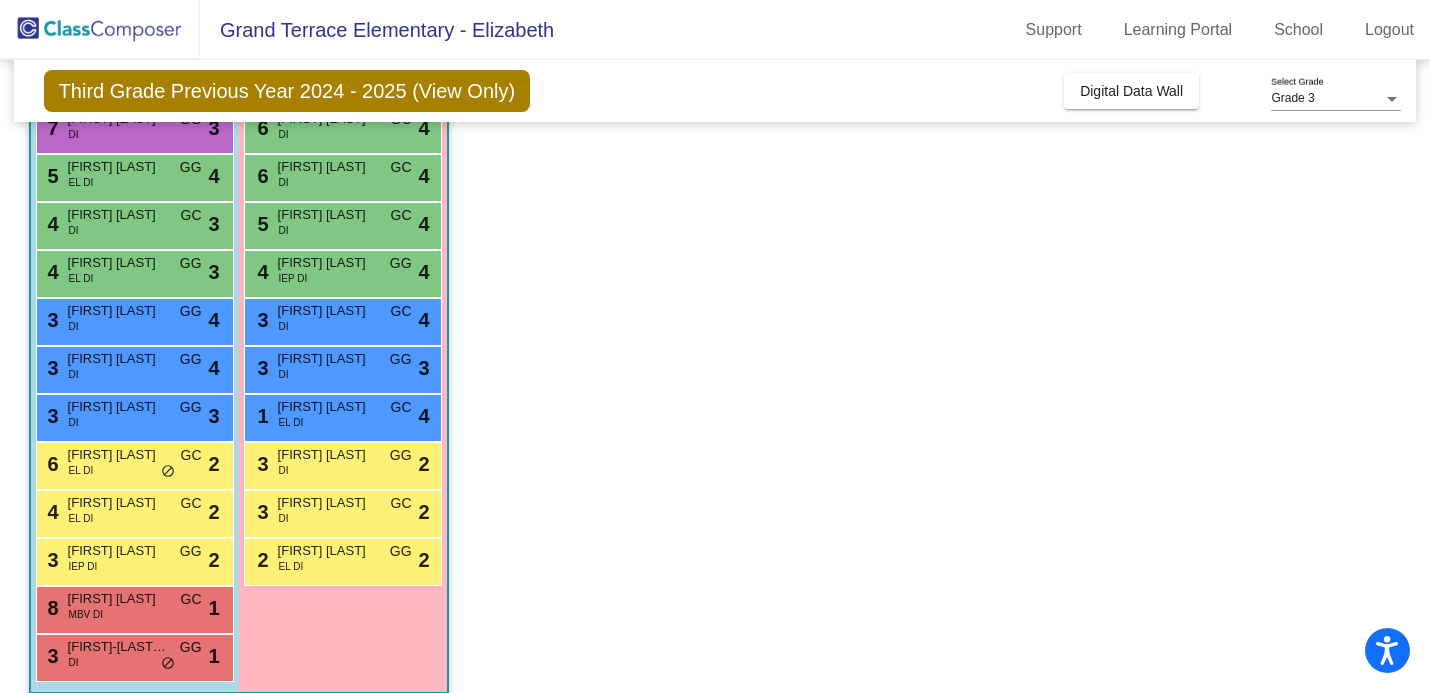 scroll, scrollTop: 235, scrollLeft: 0, axis: vertical 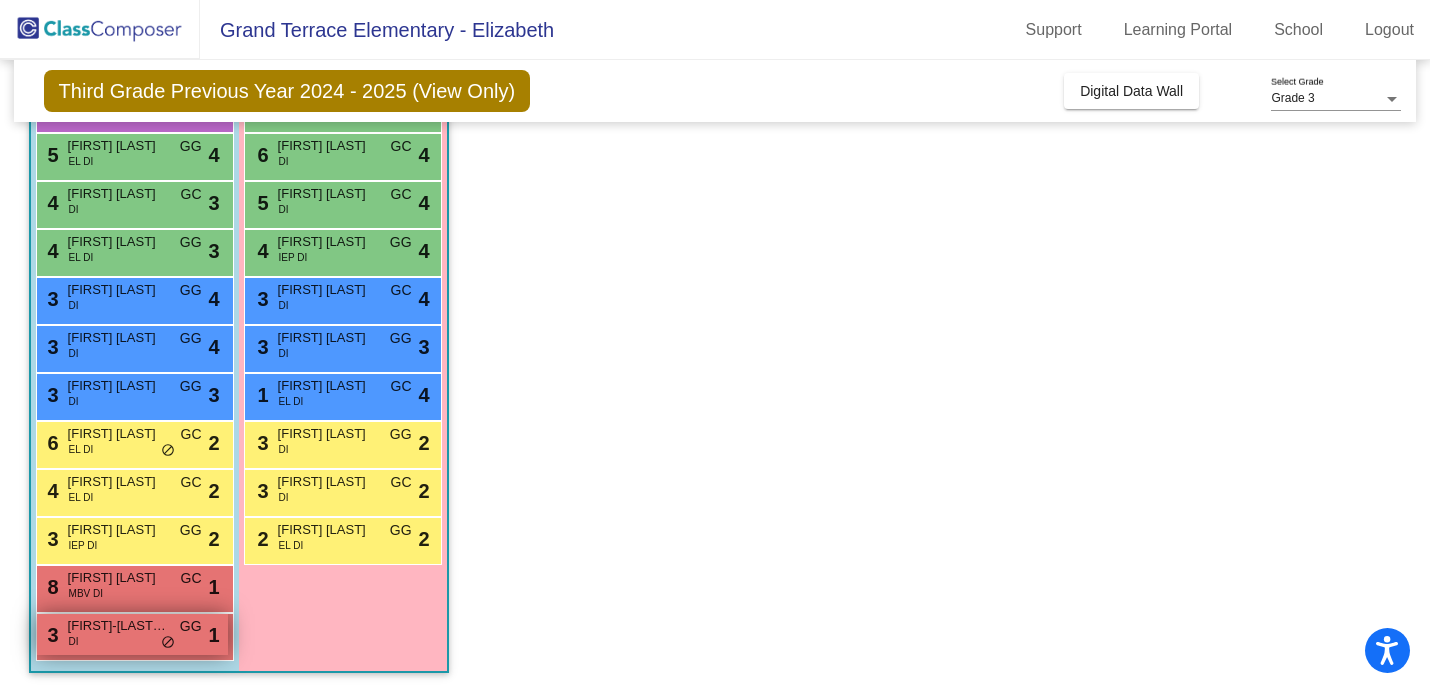 click on "3 Zayden-Rashaad Smith-Carter DI GG lock do_not_disturb_alt 1" at bounding box center [132, 634] 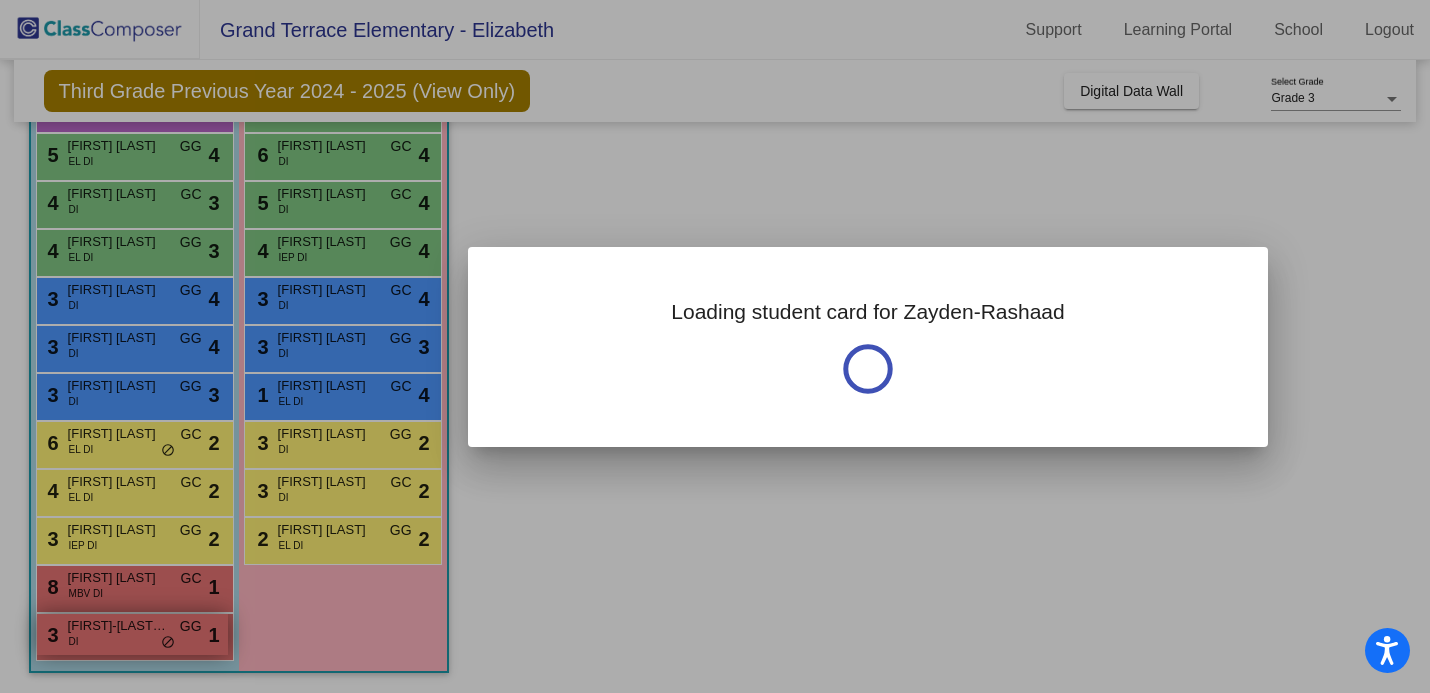 click at bounding box center [715, 346] 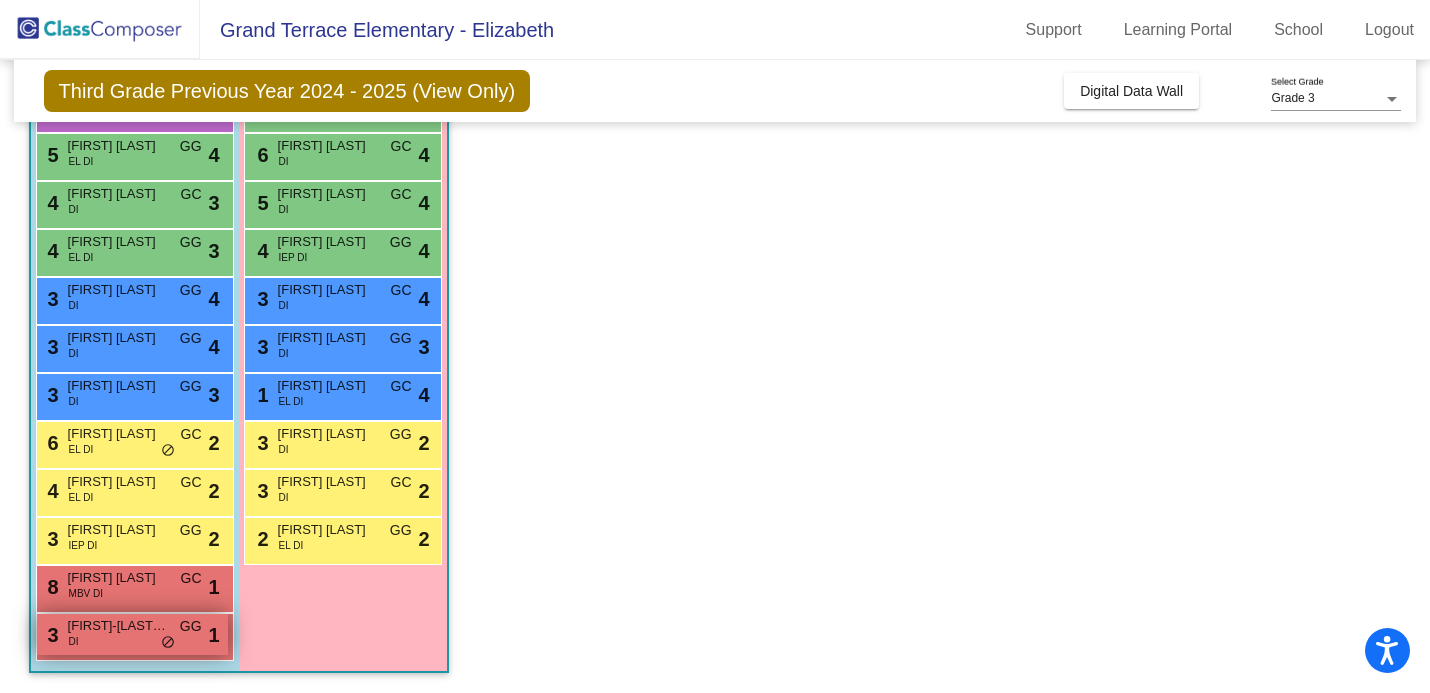 click on "3 Zayden-Rashaad Smith-Carter DI GG lock do_not_disturb_alt 1" at bounding box center (132, 634) 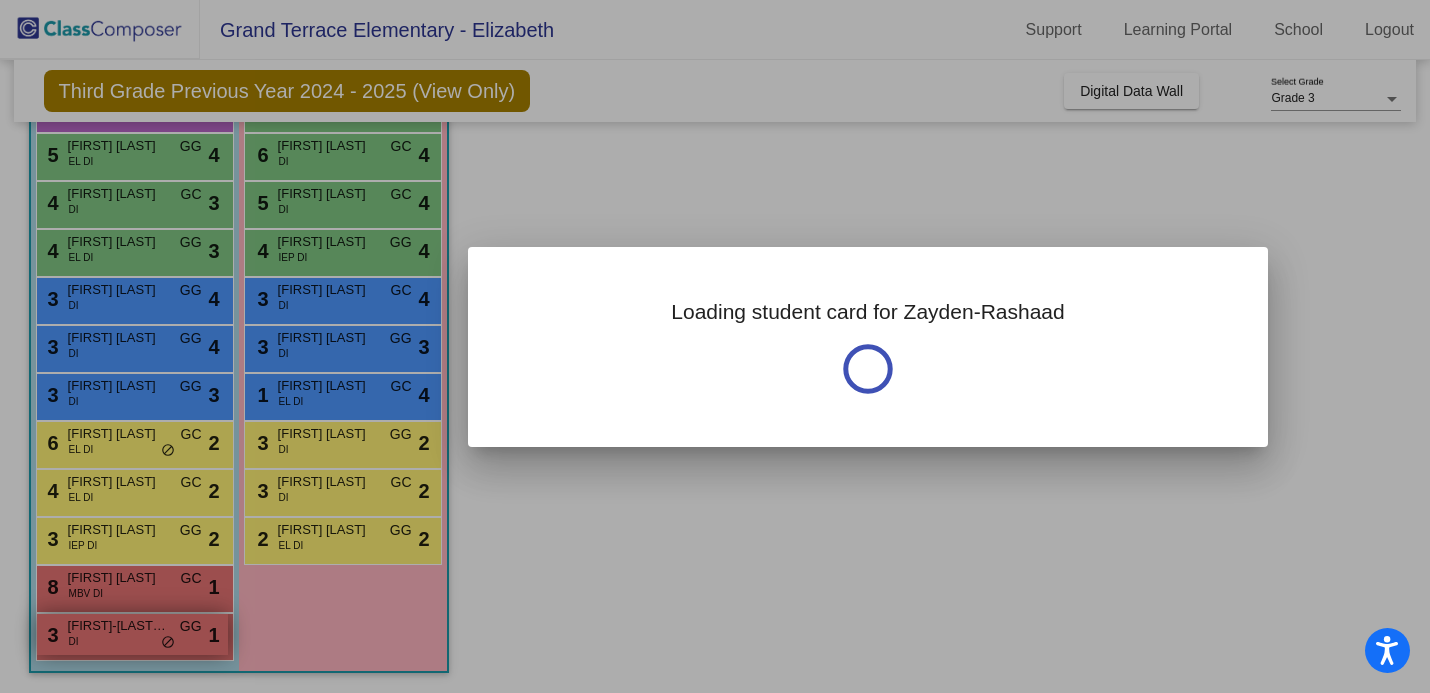 click at bounding box center (715, 346) 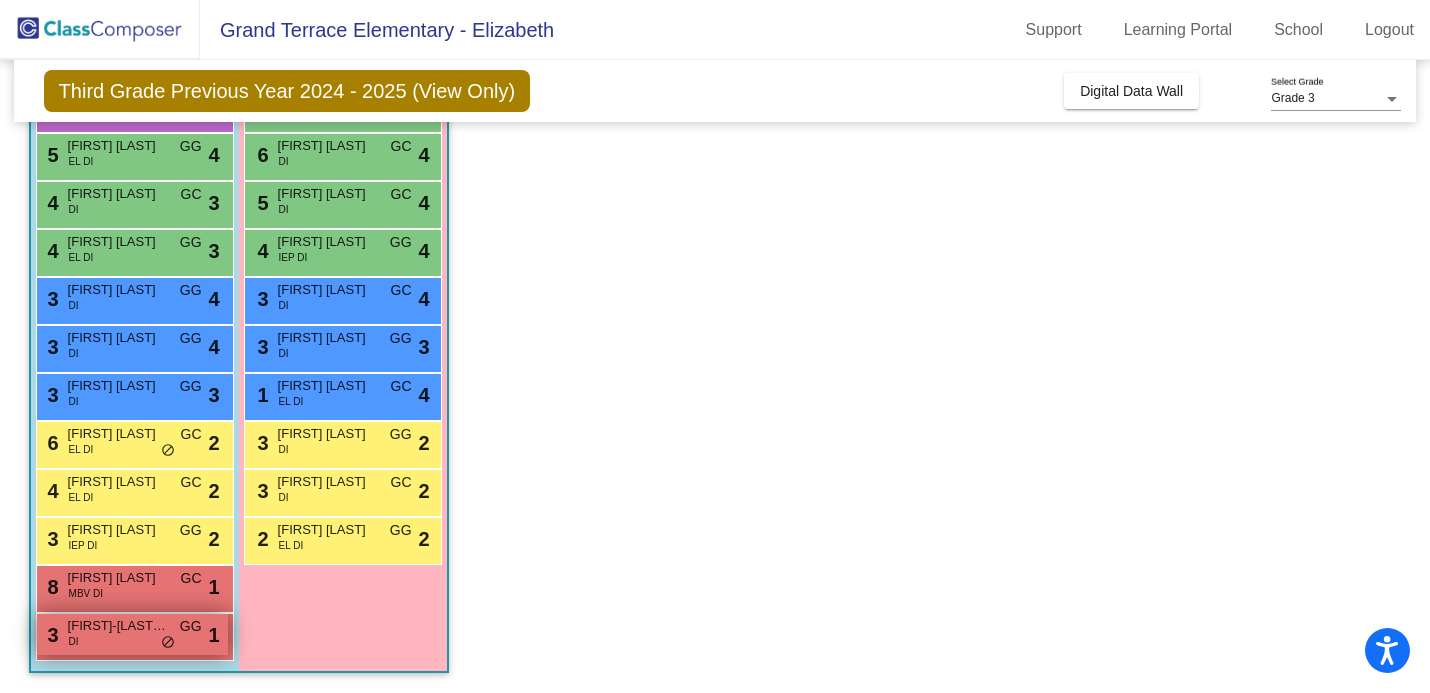 click on "3 Zayden-Rashaad Smith-Carter DI GG lock do_not_disturb_alt 1" at bounding box center [132, 634] 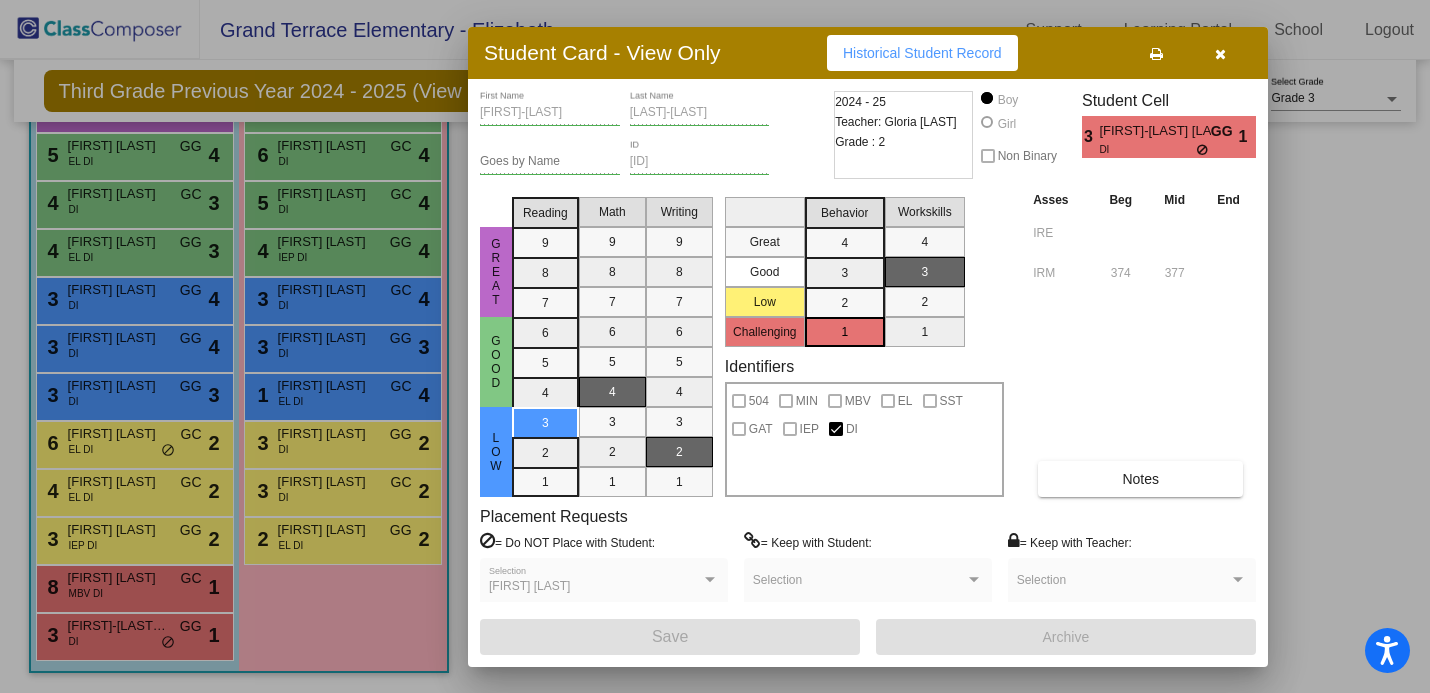 click at bounding box center [715, 346] 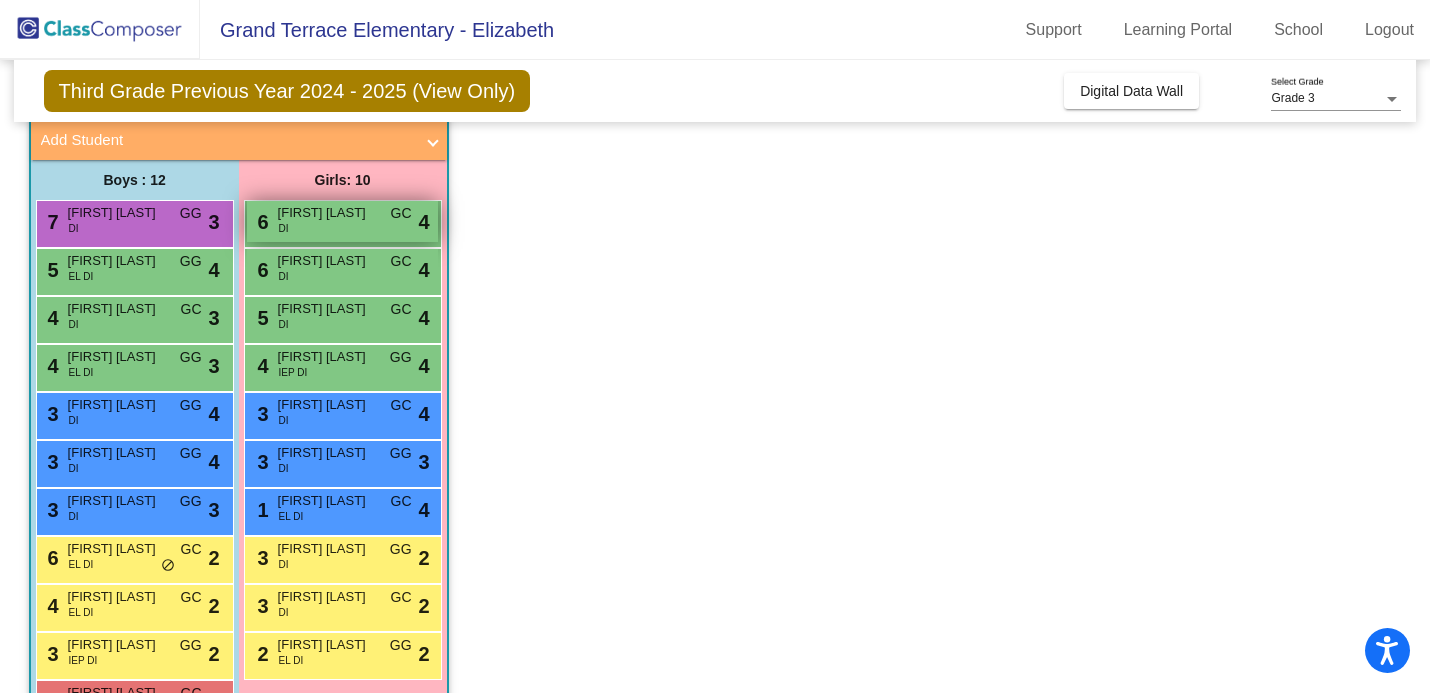 scroll, scrollTop: 127, scrollLeft: 0, axis: vertical 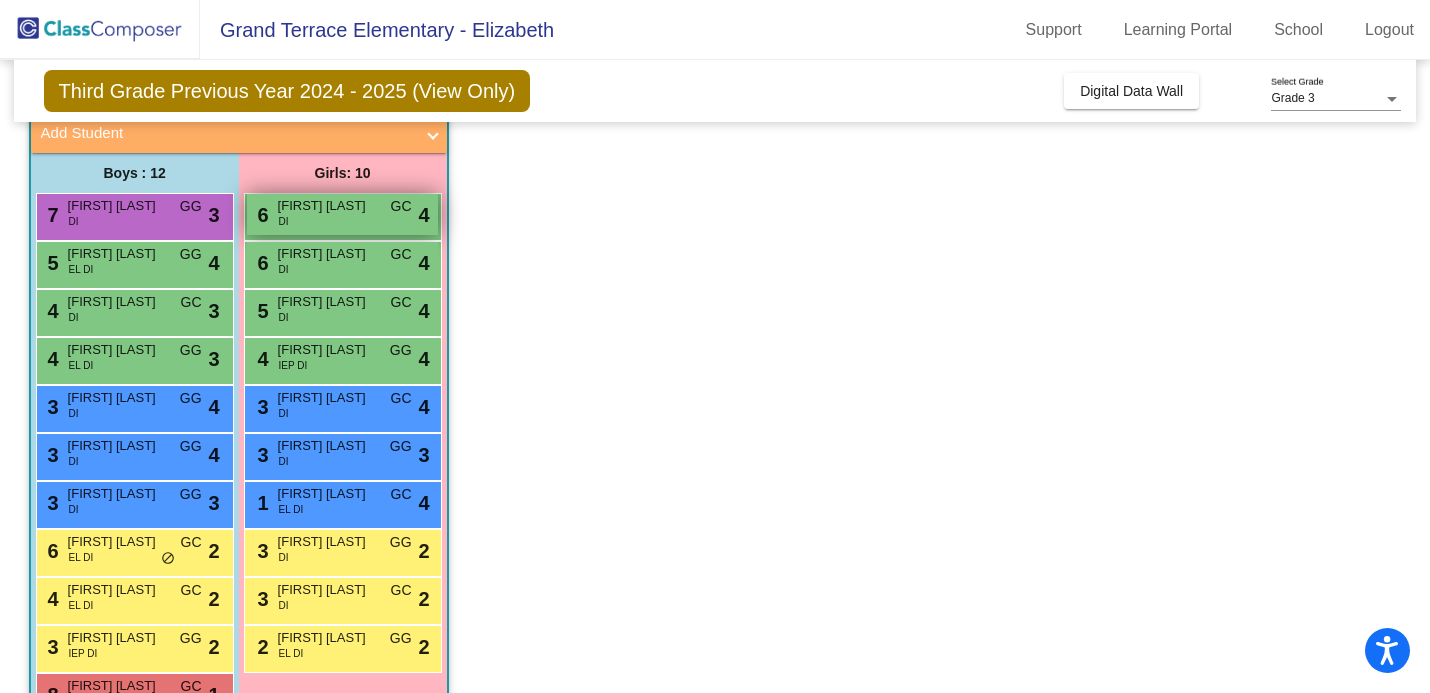 click on "6 Allira Acosta DI GC lock do_not_disturb_alt 4" at bounding box center (342, 214) 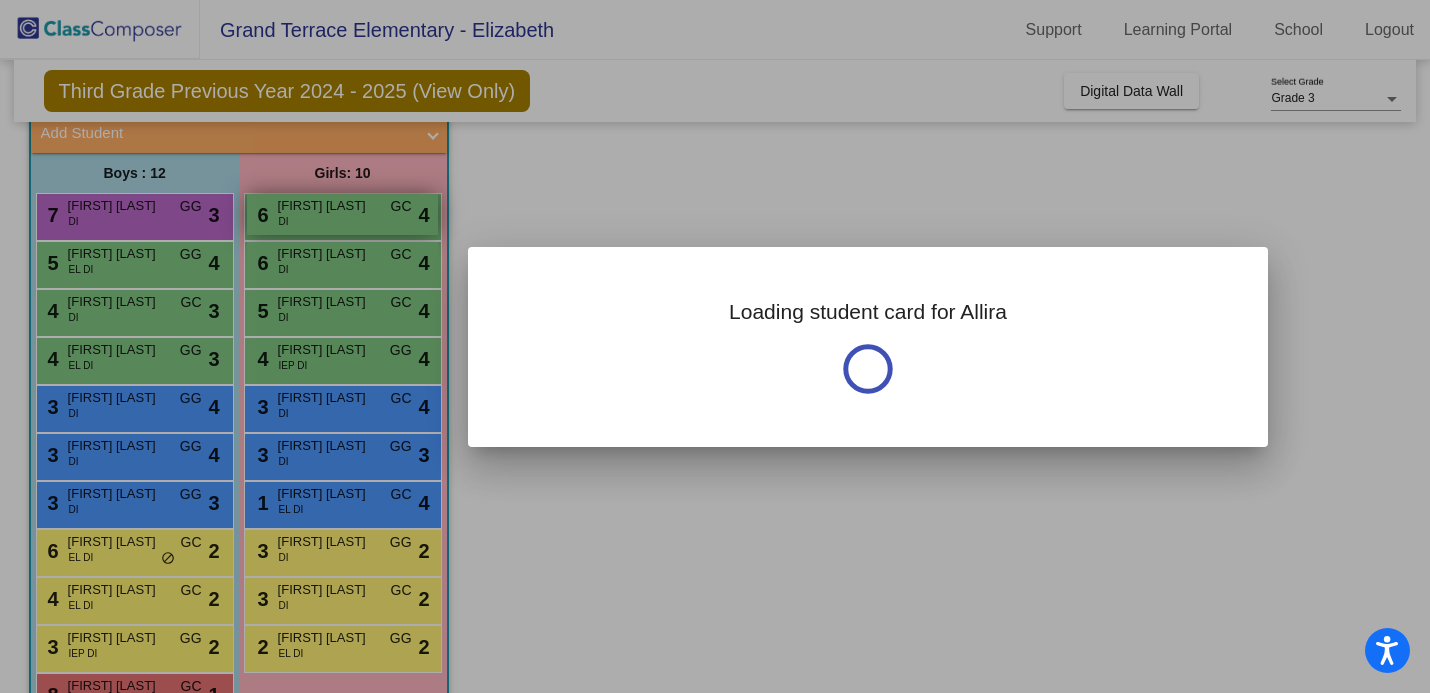 click at bounding box center [715, 346] 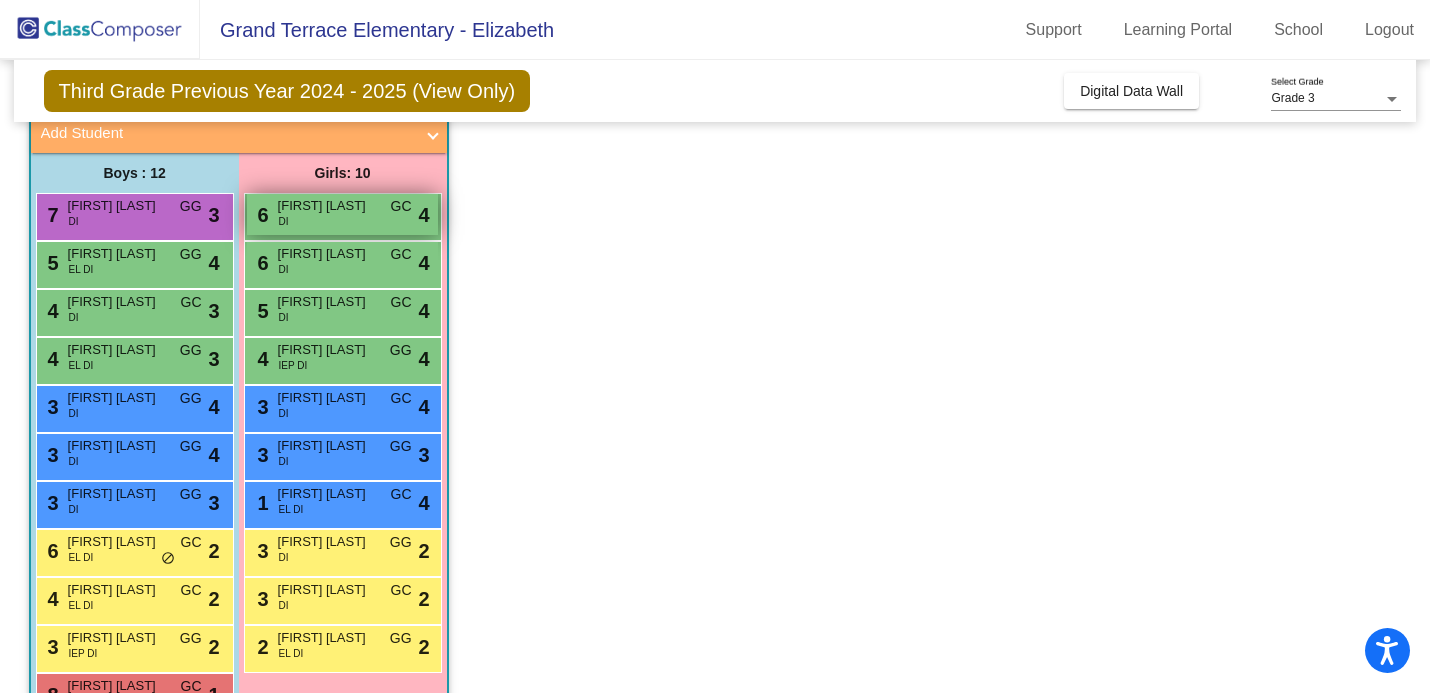 click on "6 Allira Acosta DI GC lock do_not_disturb_alt 4" at bounding box center [342, 214] 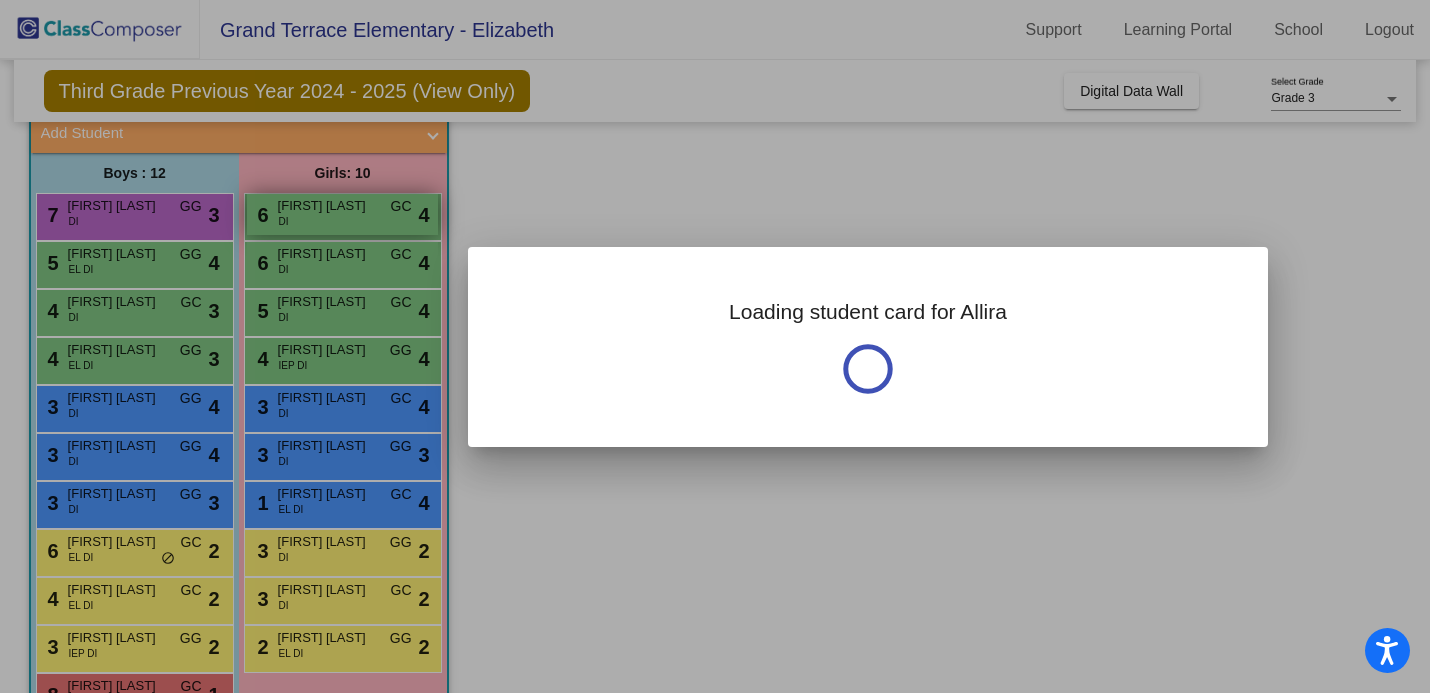 click at bounding box center (715, 346) 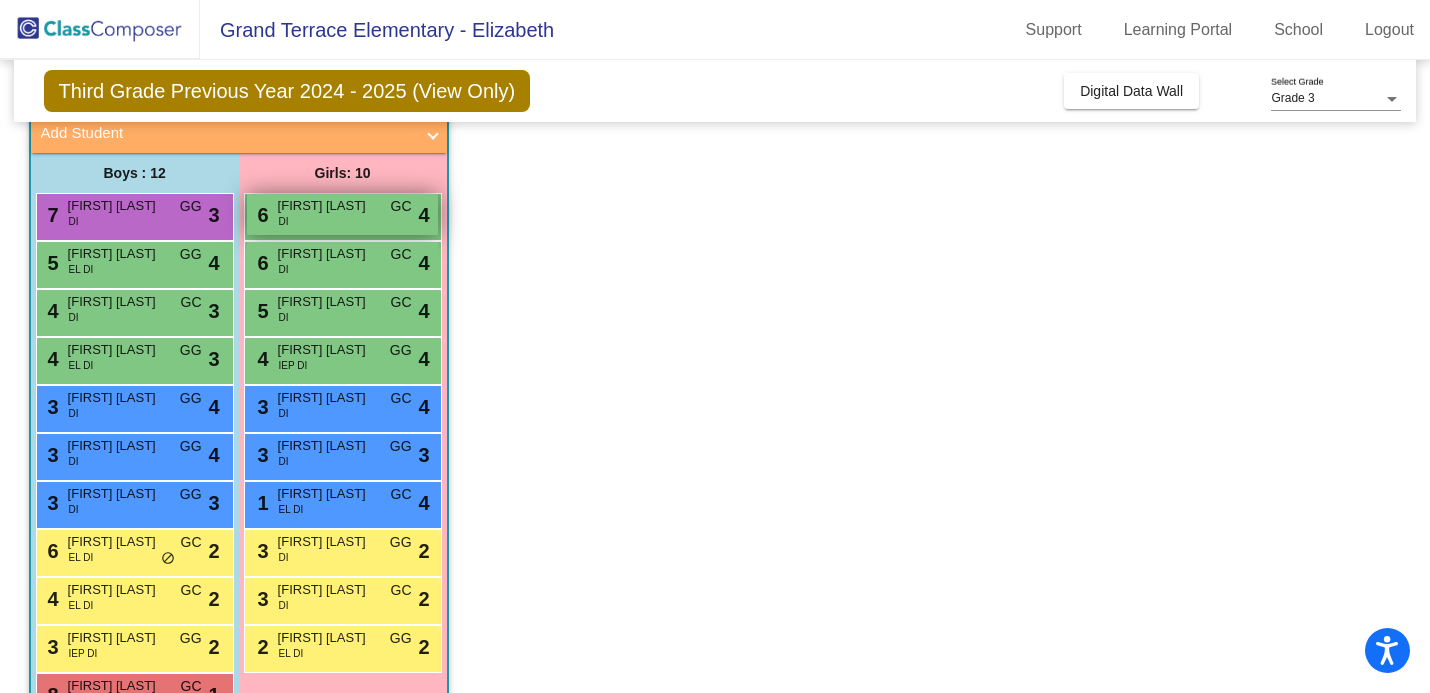 click on "6 Allira Acosta DI GC lock do_not_disturb_alt 4" at bounding box center [342, 214] 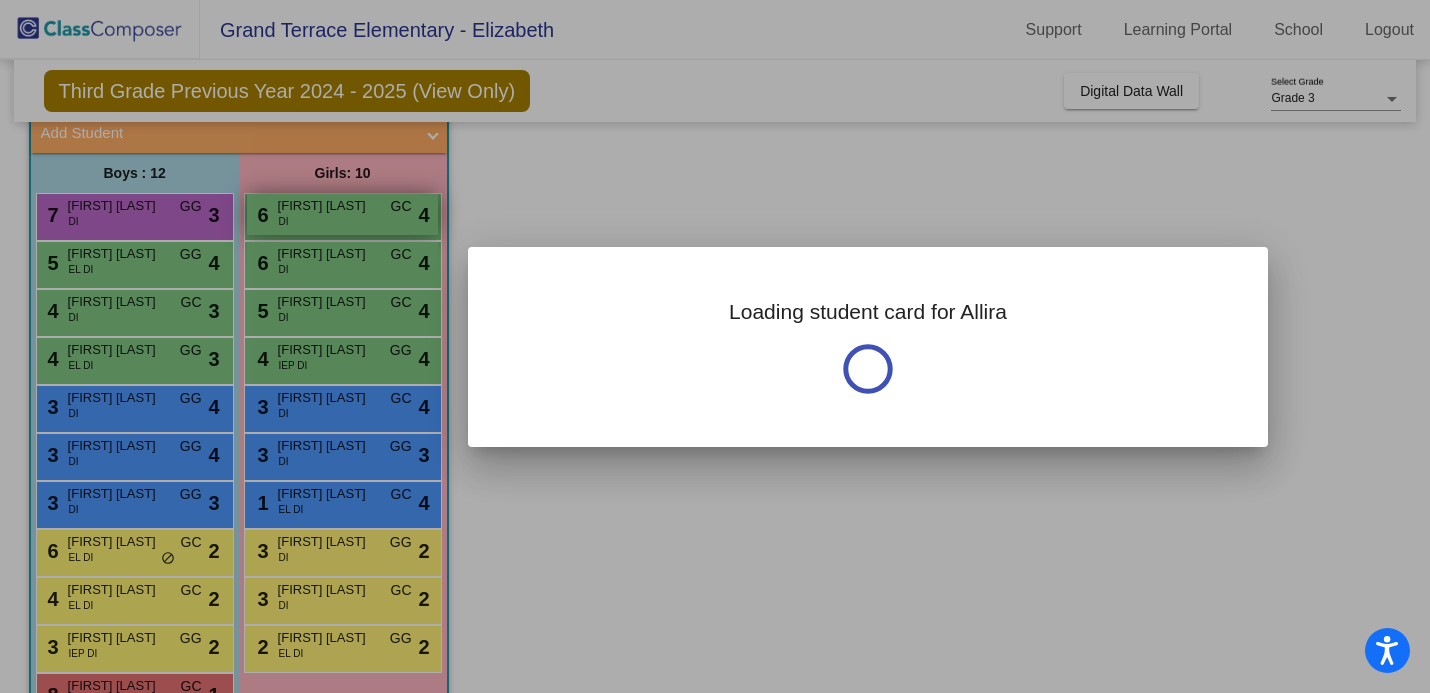 click at bounding box center [715, 346] 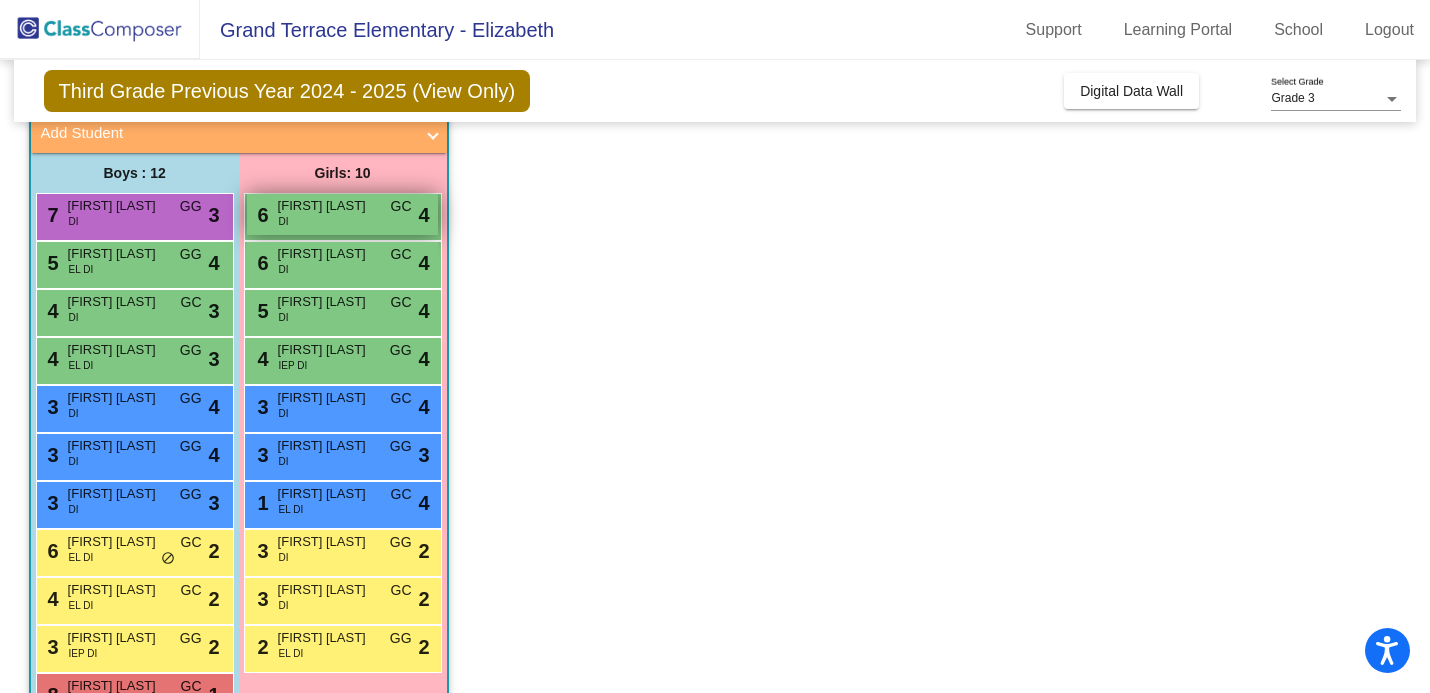 click on "6 Allira Acosta DI GC lock do_not_disturb_alt 4" at bounding box center (342, 214) 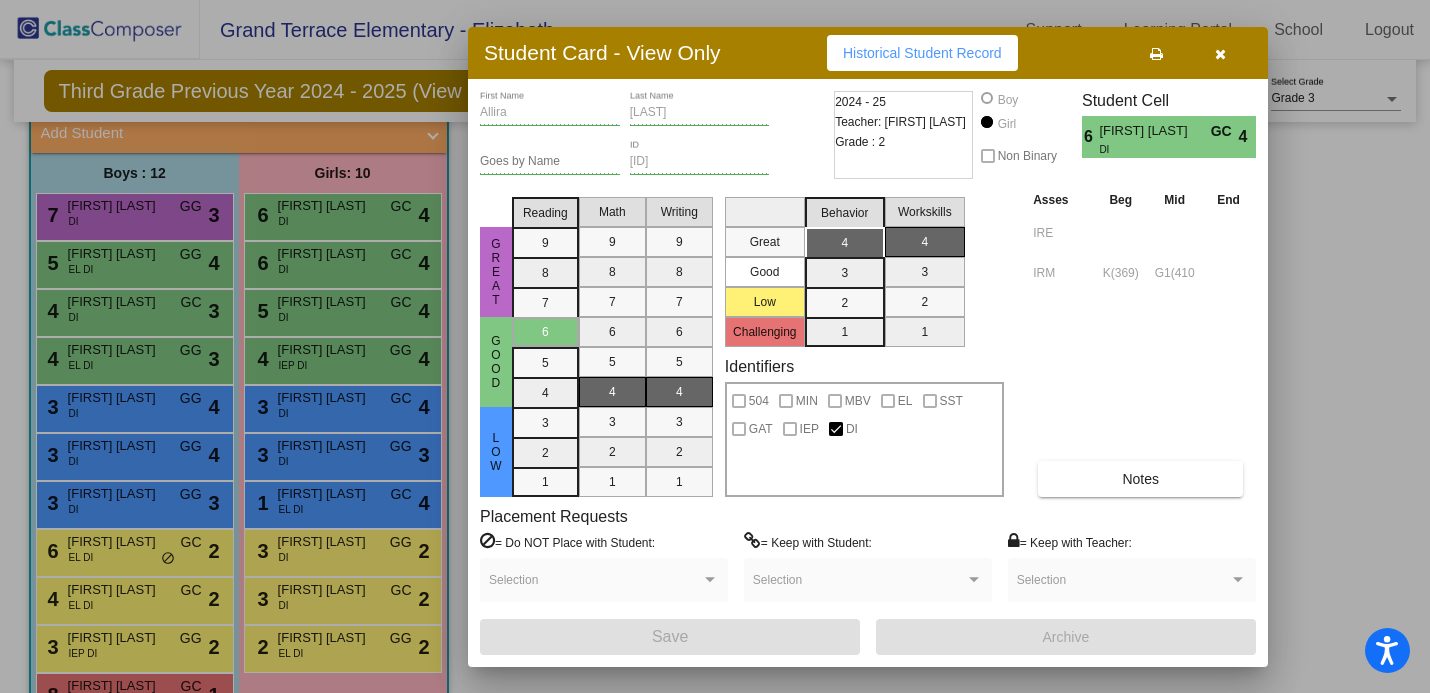 click at bounding box center [715, 346] 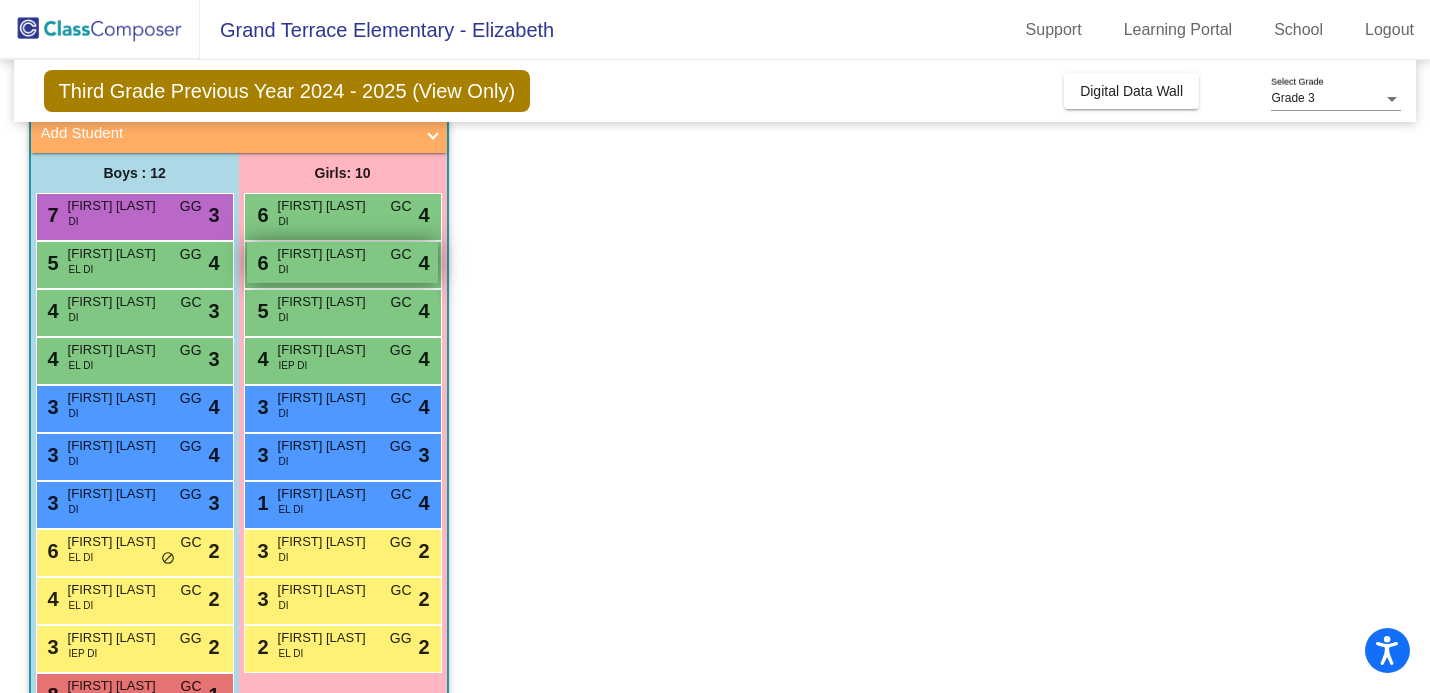 click on "Skylette Gutierrez" at bounding box center [328, 254] 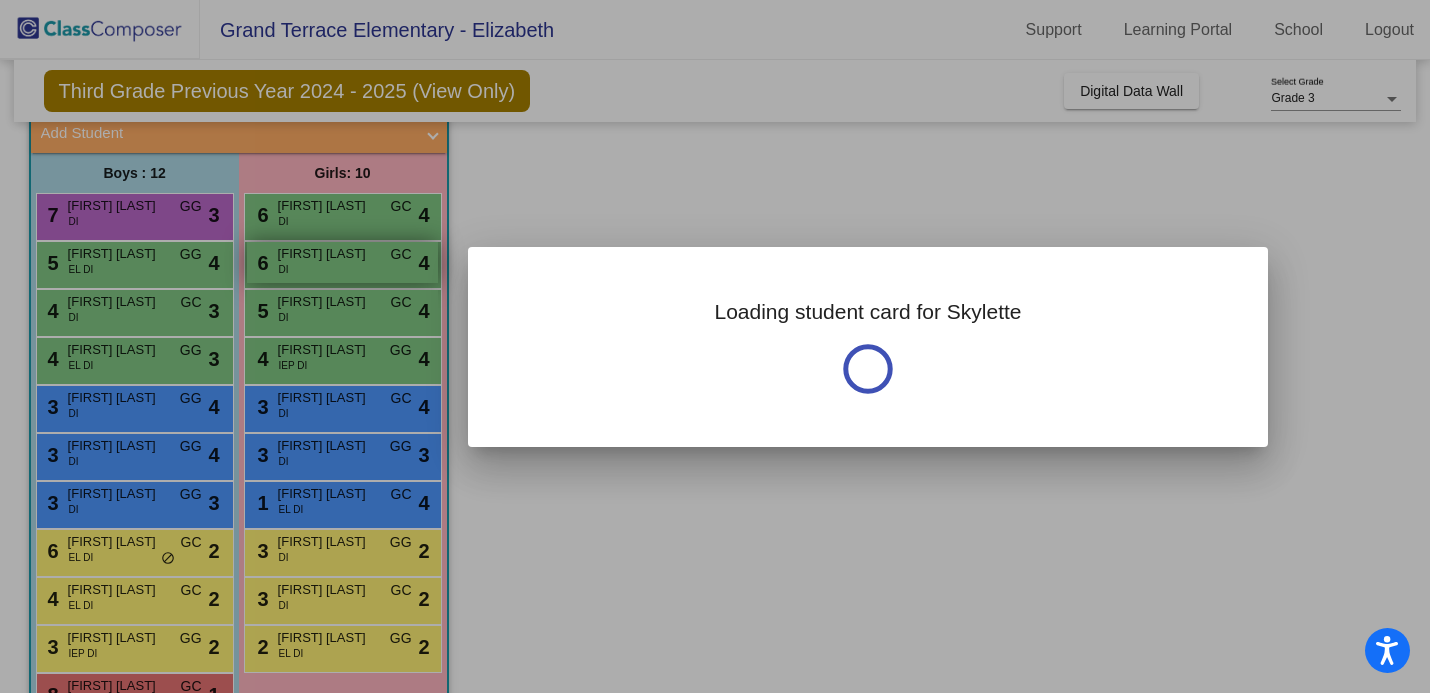 click at bounding box center [715, 346] 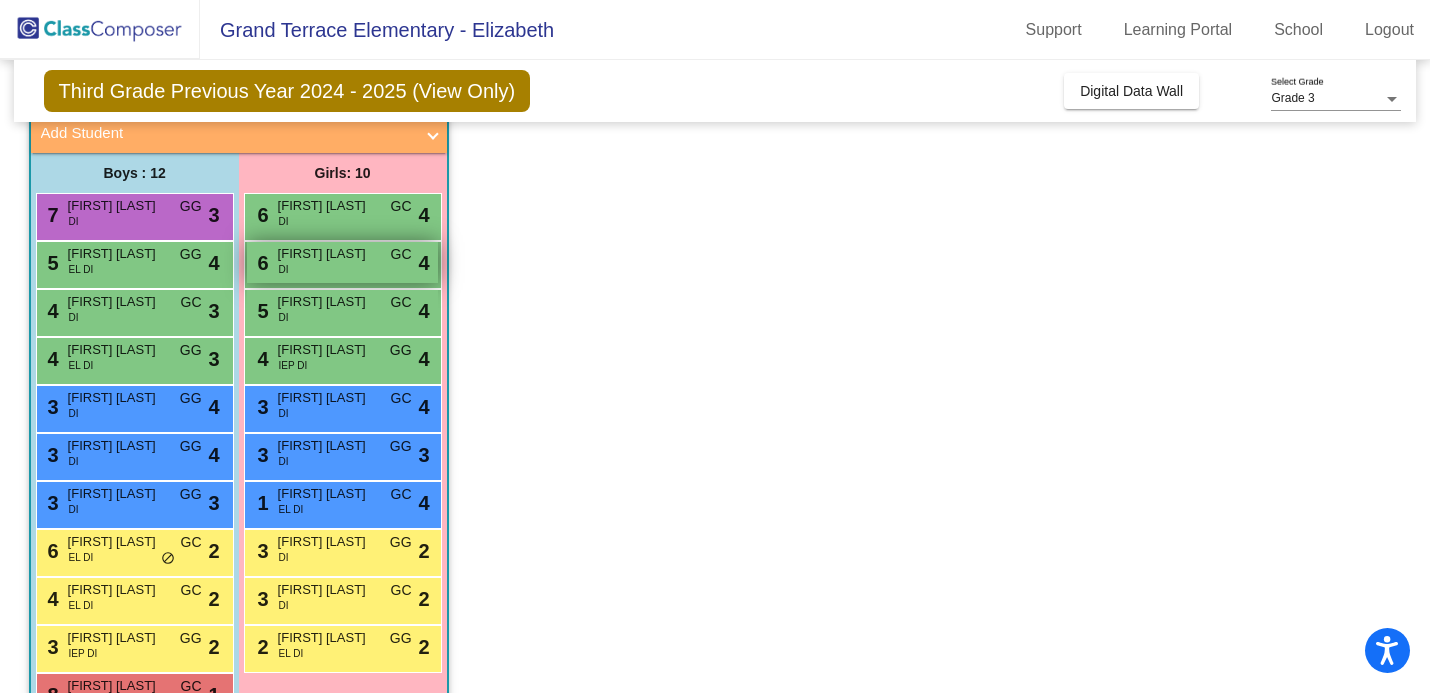 click on "6 Skylette Gutierrez DI GC lock do_not_disturb_alt 4" at bounding box center [342, 262] 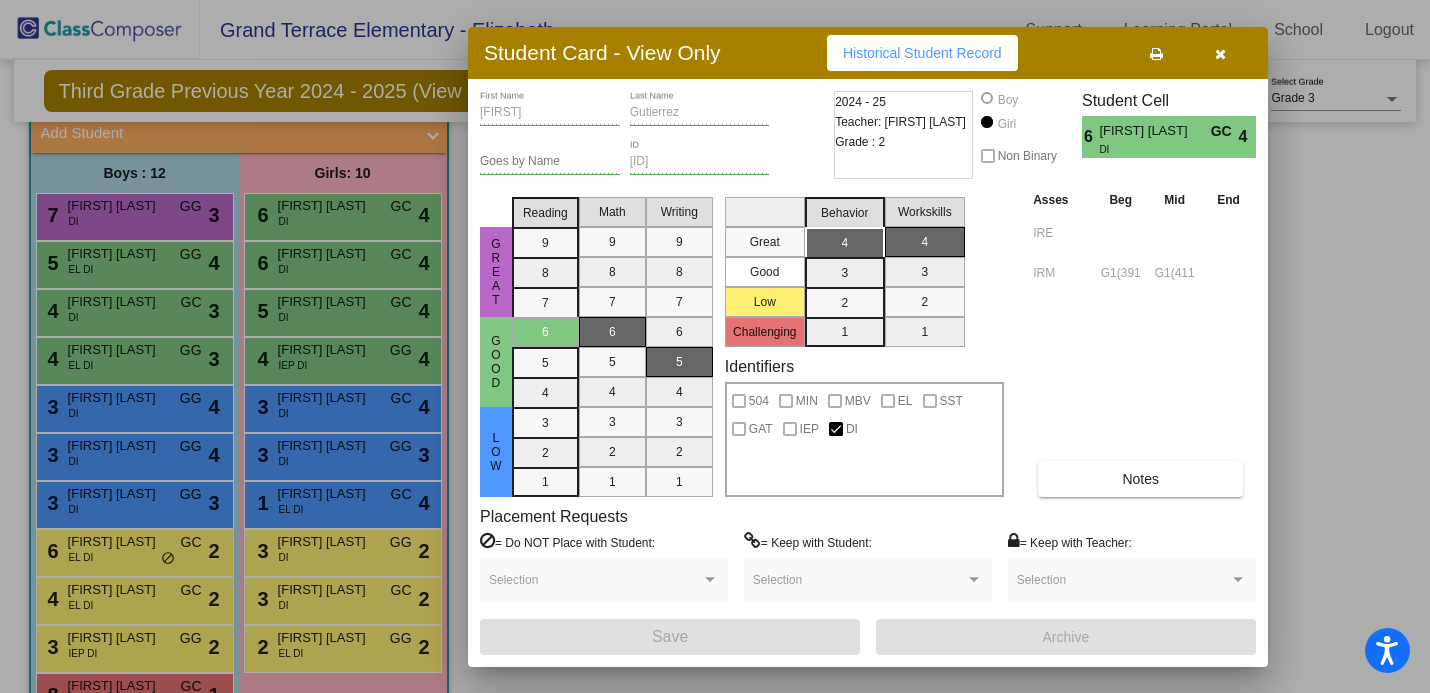 click at bounding box center [1220, 54] 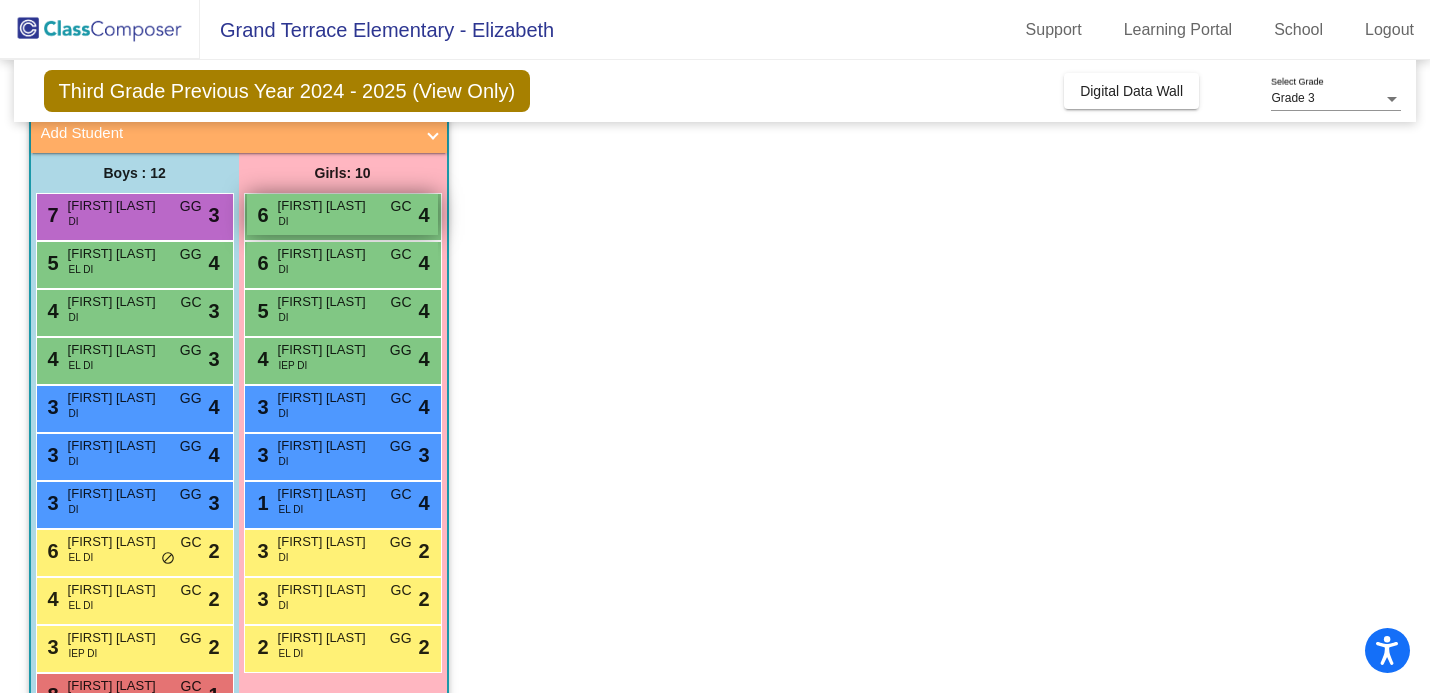 click on "6 Allira Acosta DI GC lock do_not_disturb_alt 4" at bounding box center (342, 214) 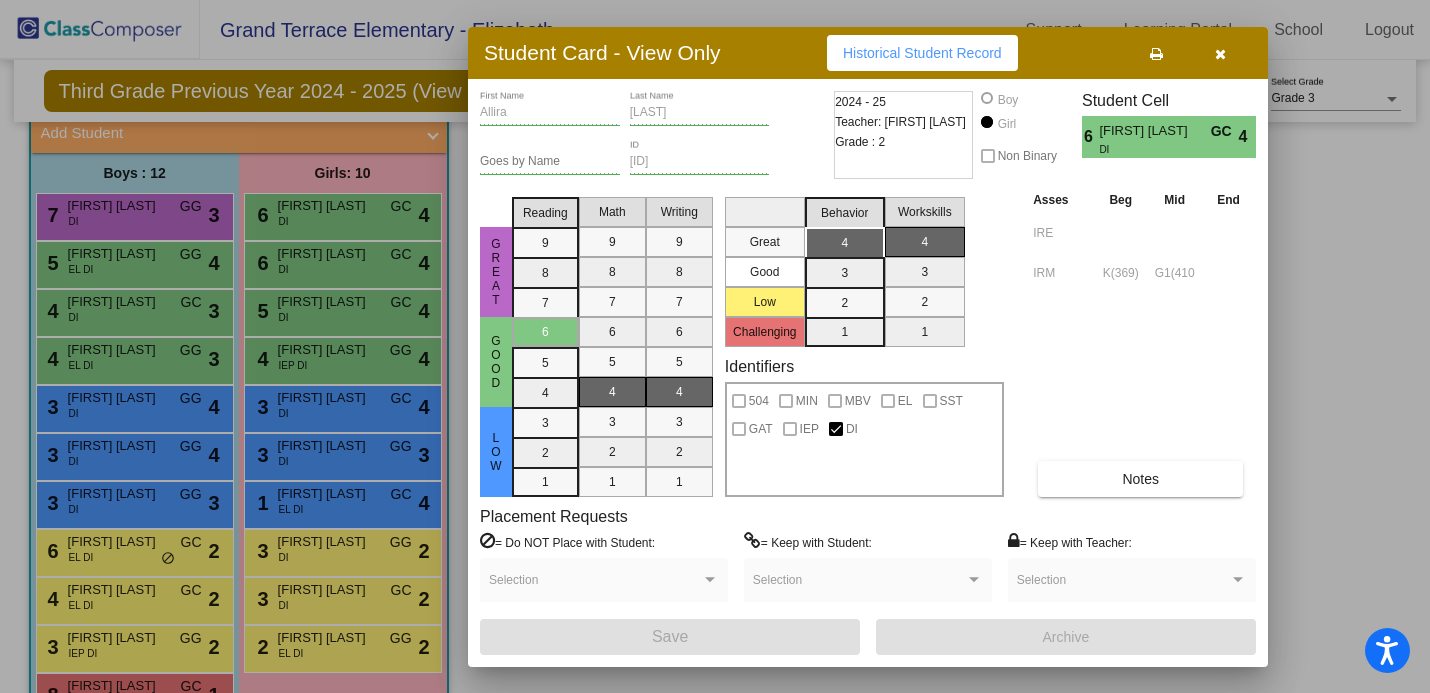 click at bounding box center [1220, 54] 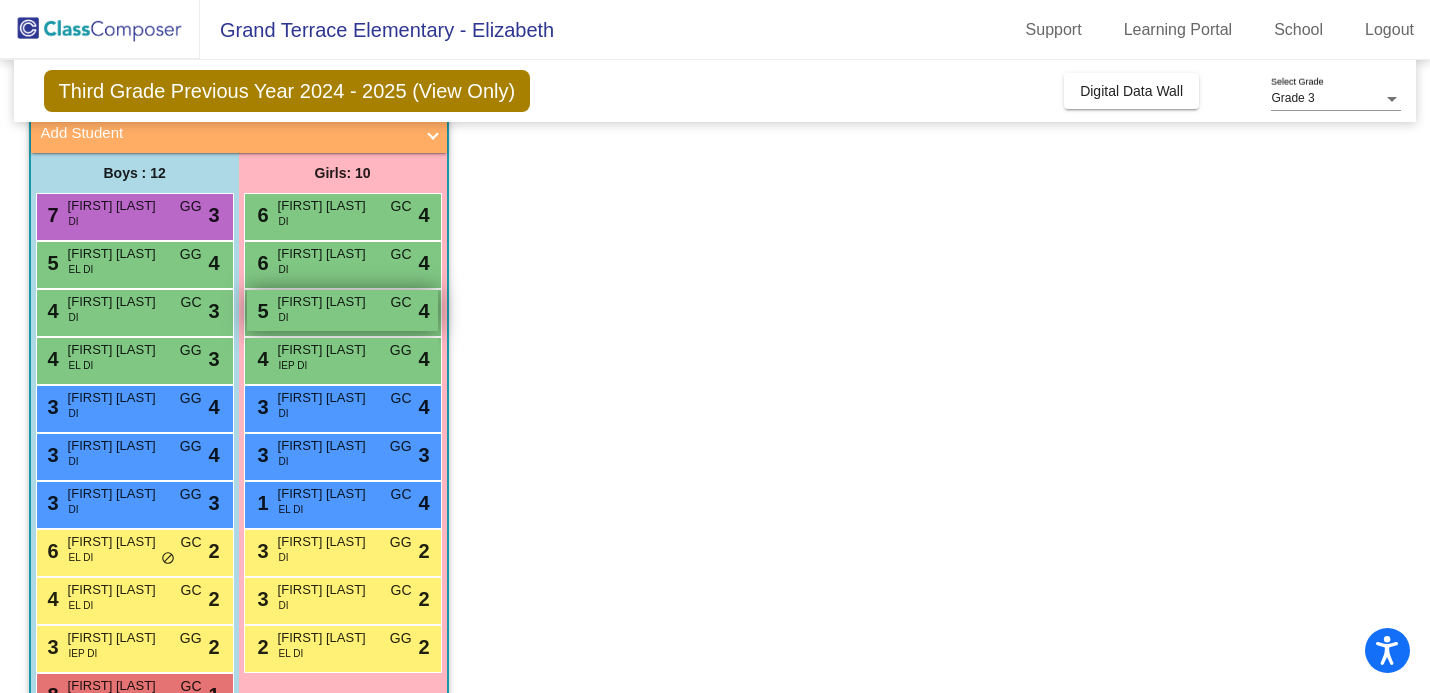 click on "5 Ingrid Puraci DI GC lock do_not_disturb_alt 4" at bounding box center (342, 310) 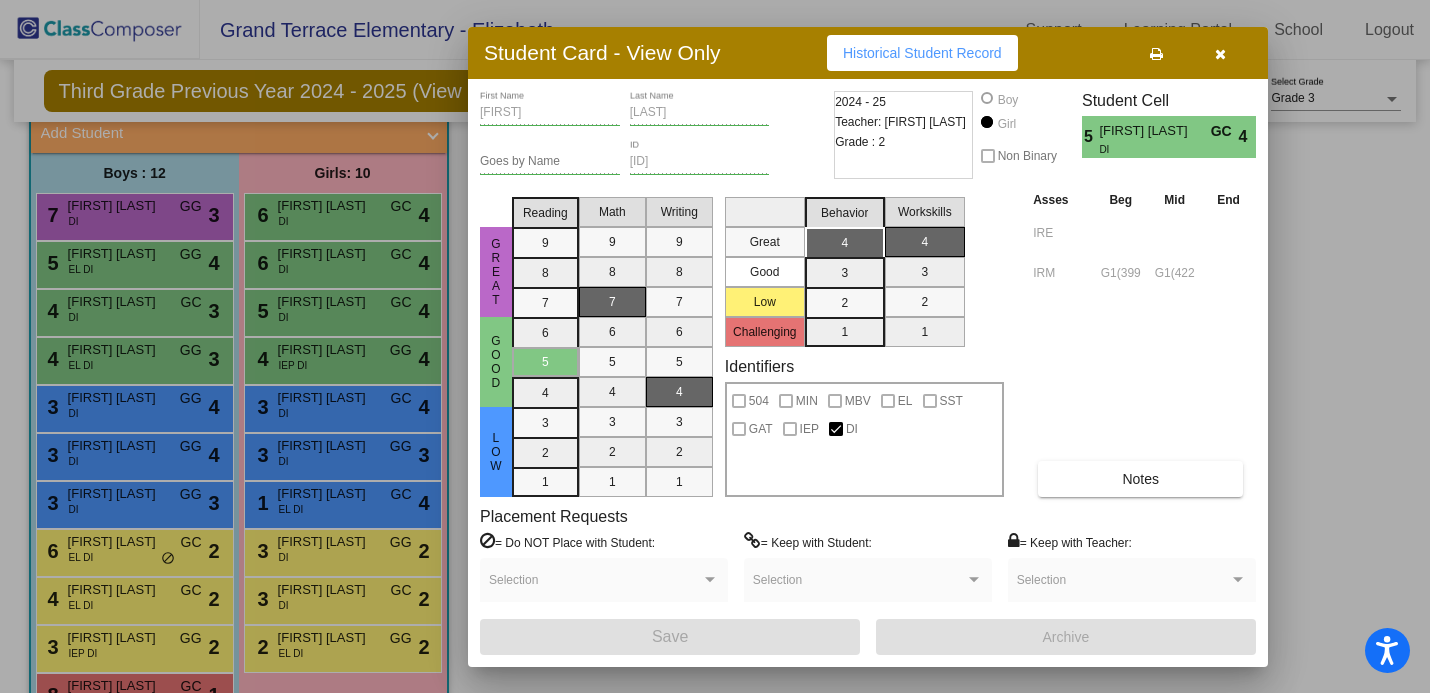 click at bounding box center [1220, 54] 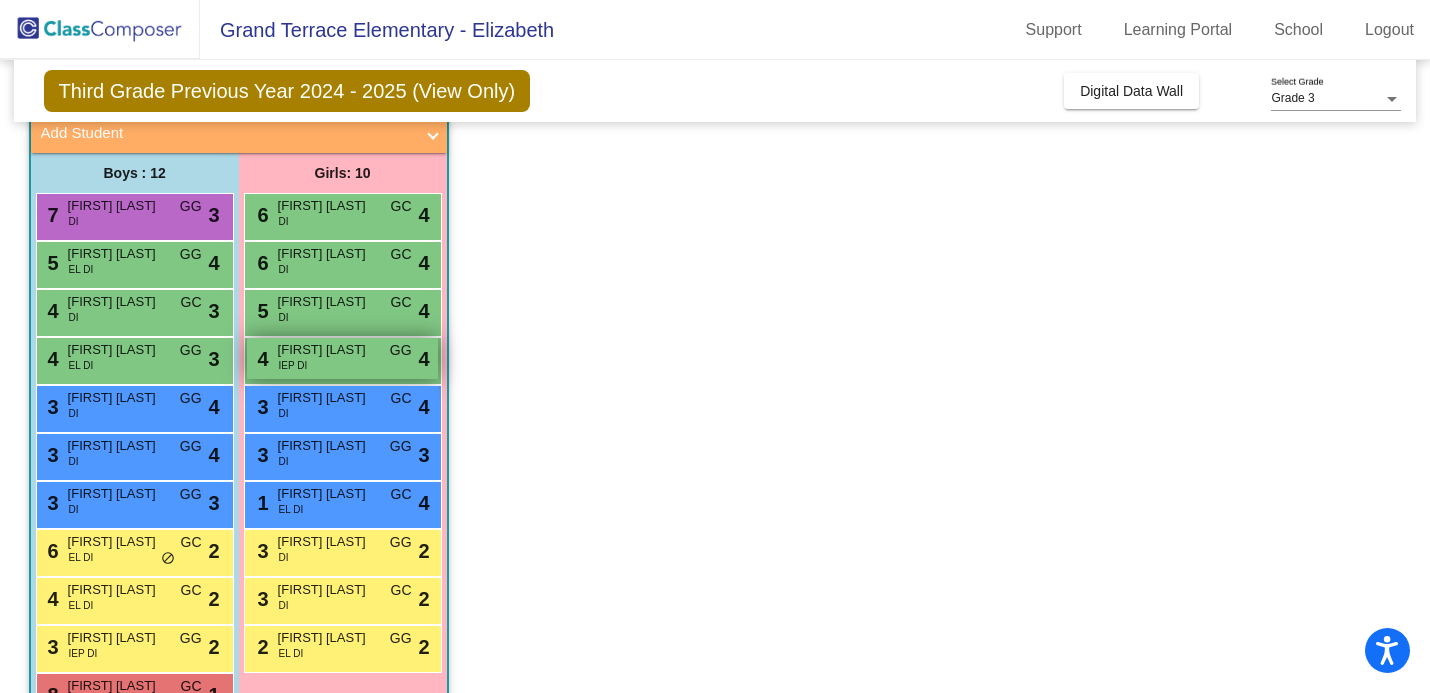 click on "4 Gabriela Gardea IEP DI GG lock do_not_disturb_alt 4" at bounding box center (342, 358) 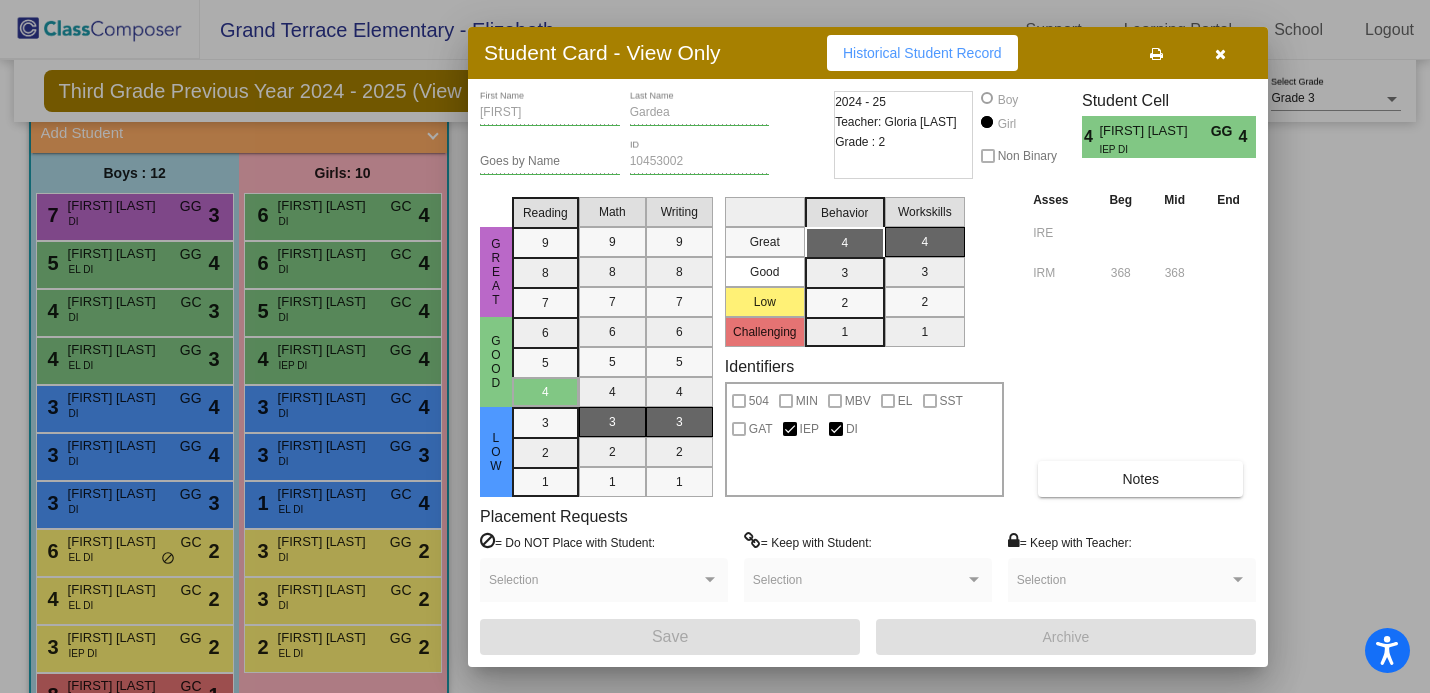 click at bounding box center (1220, 54) 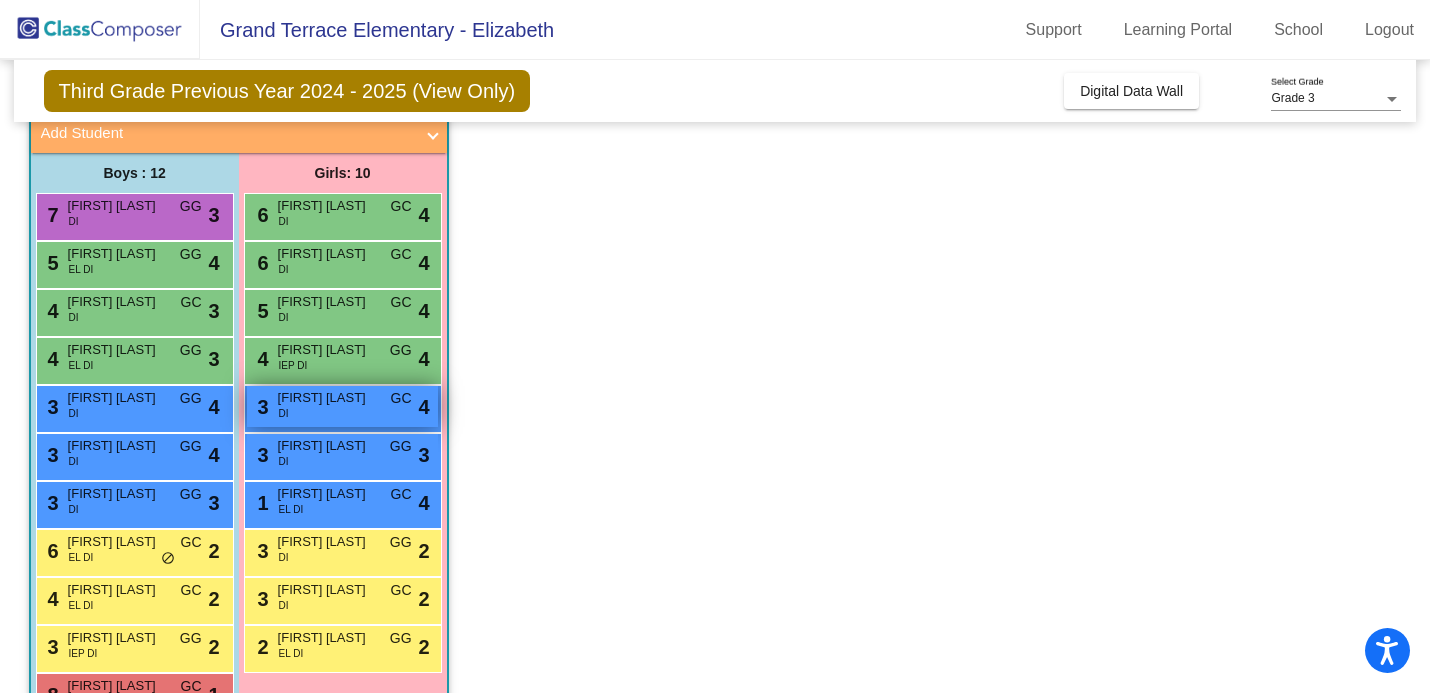 click on "Camilla Gomez" at bounding box center [328, 398] 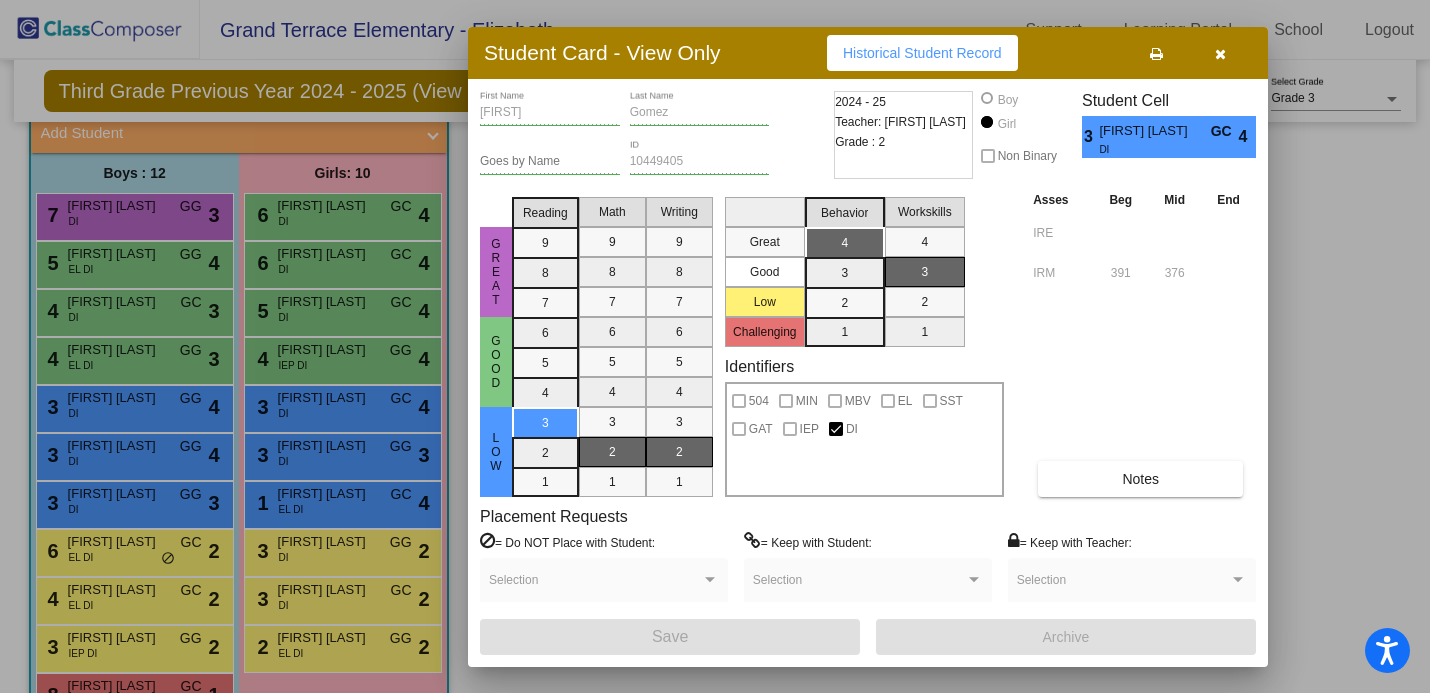 click at bounding box center [1220, 54] 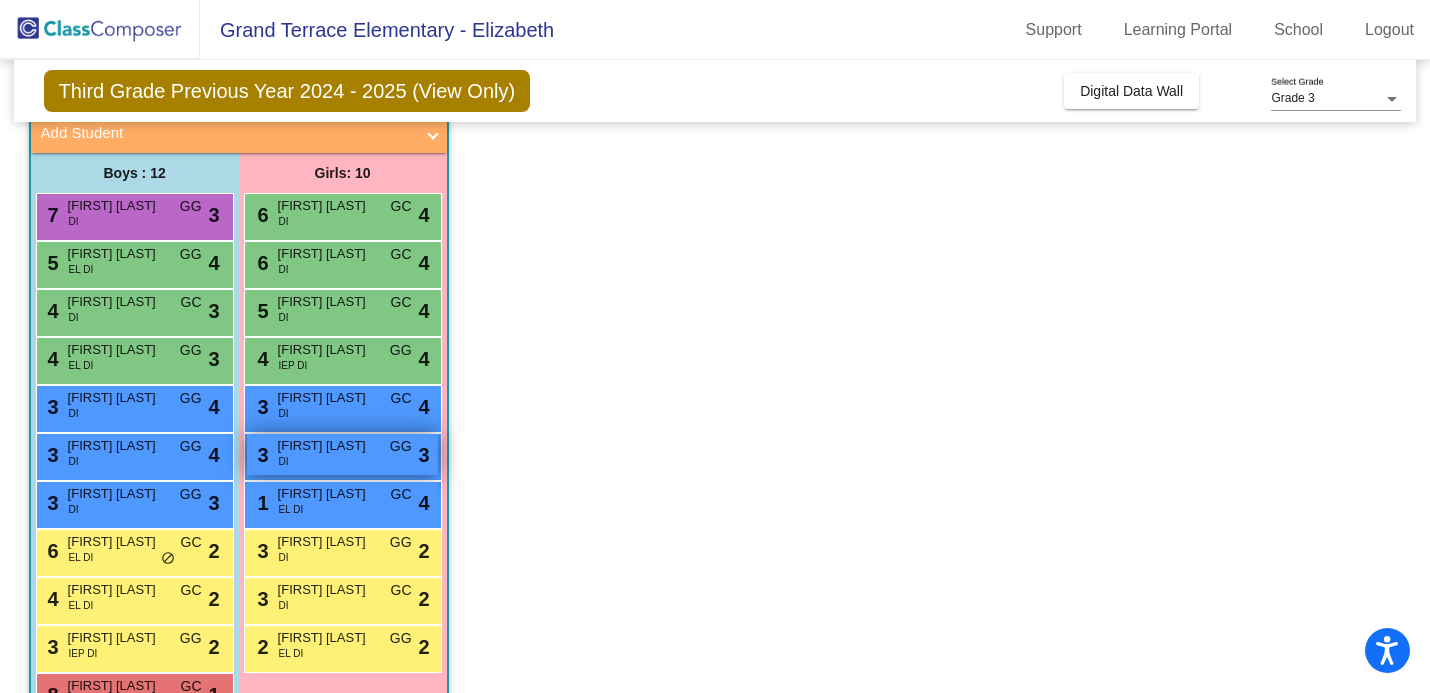 click on "3 Irene Ibarra-Maya DI GG lock do_not_disturb_alt 3" at bounding box center (342, 454) 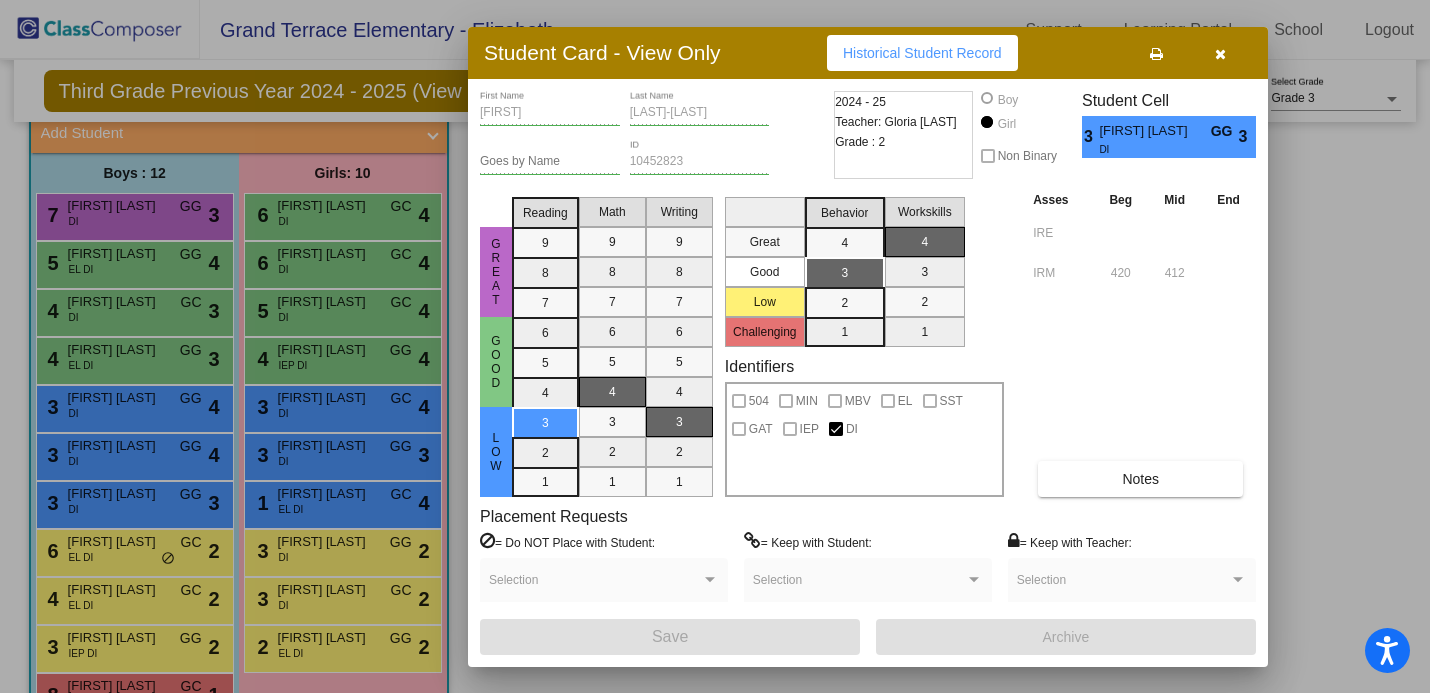 click at bounding box center (1220, 53) 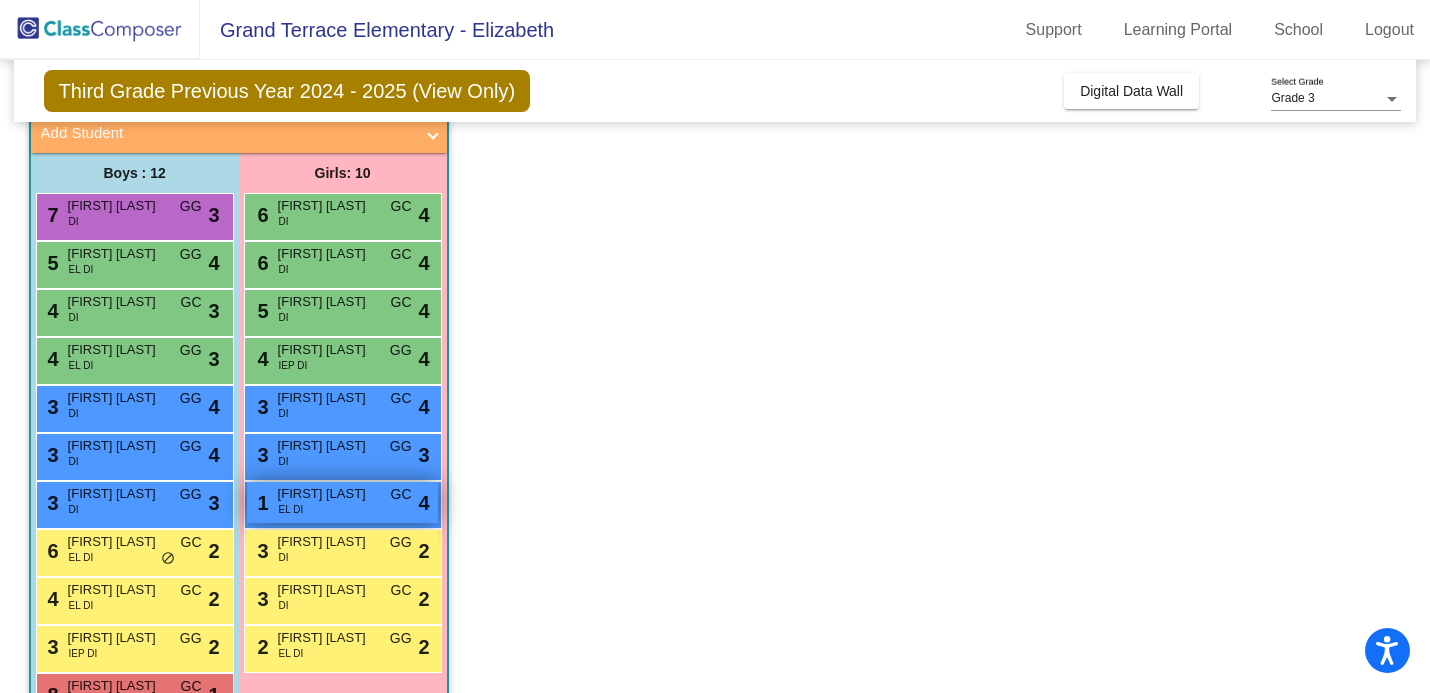 click on "1 Luna Magana EL DI GC lock do_not_disturb_alt 4" at bounding box center [342, 502] 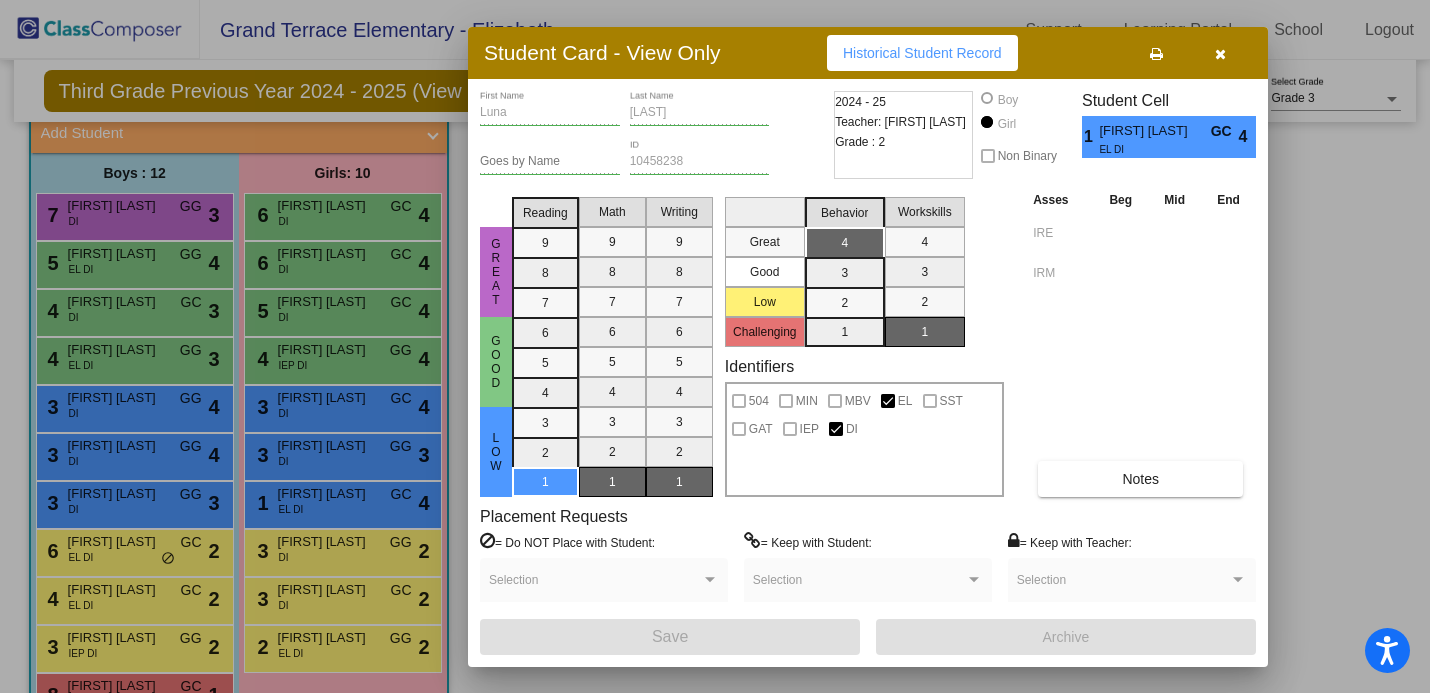 click at bounding box center [1220, 54] 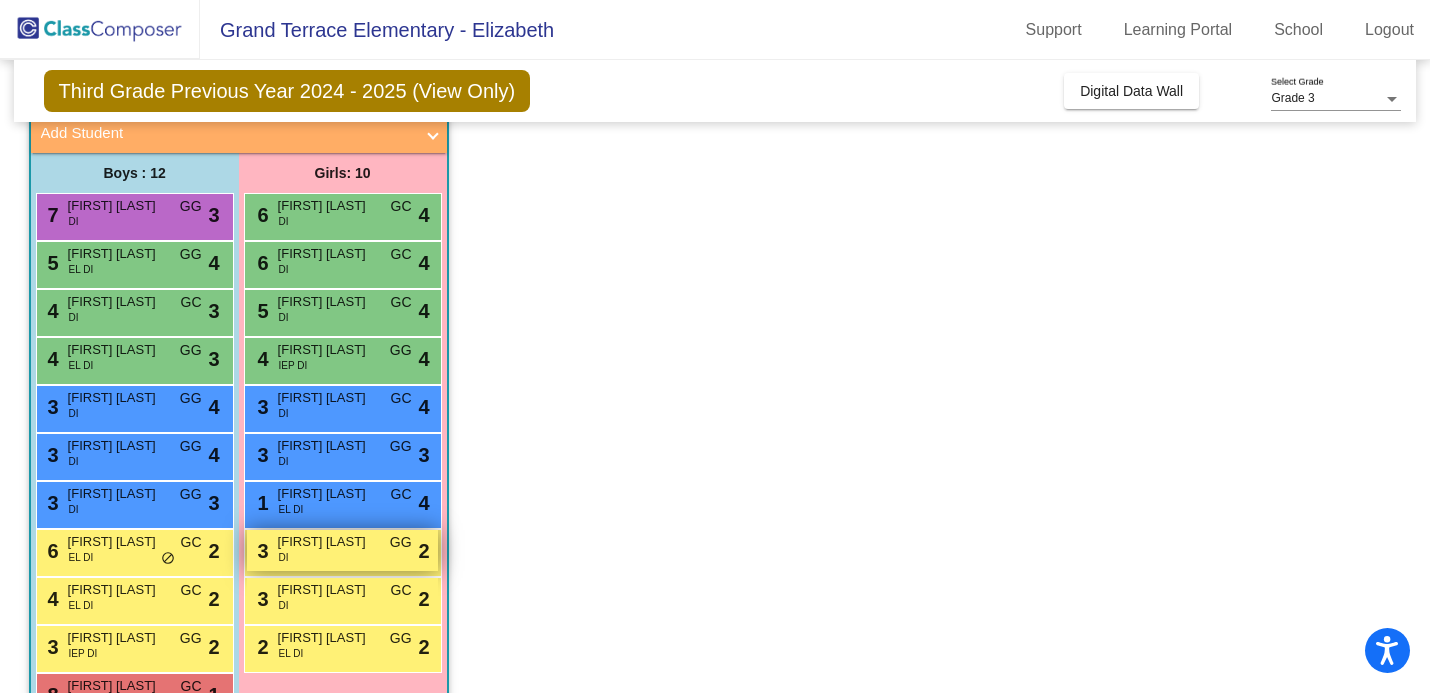 click on "3 Charlotte Favela DI GG lock do_not_disturb_alt 2" at bounding box center [342, 550] 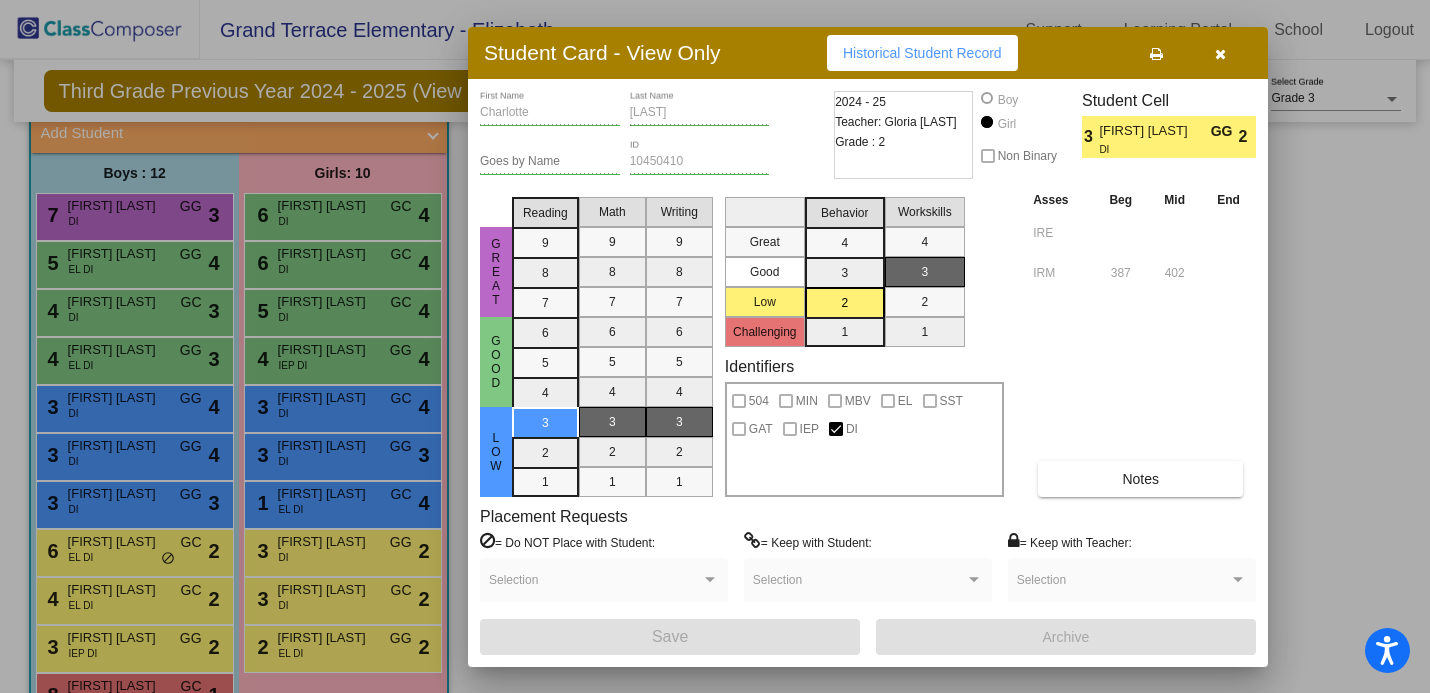 click at bounding box center [1220, 54] 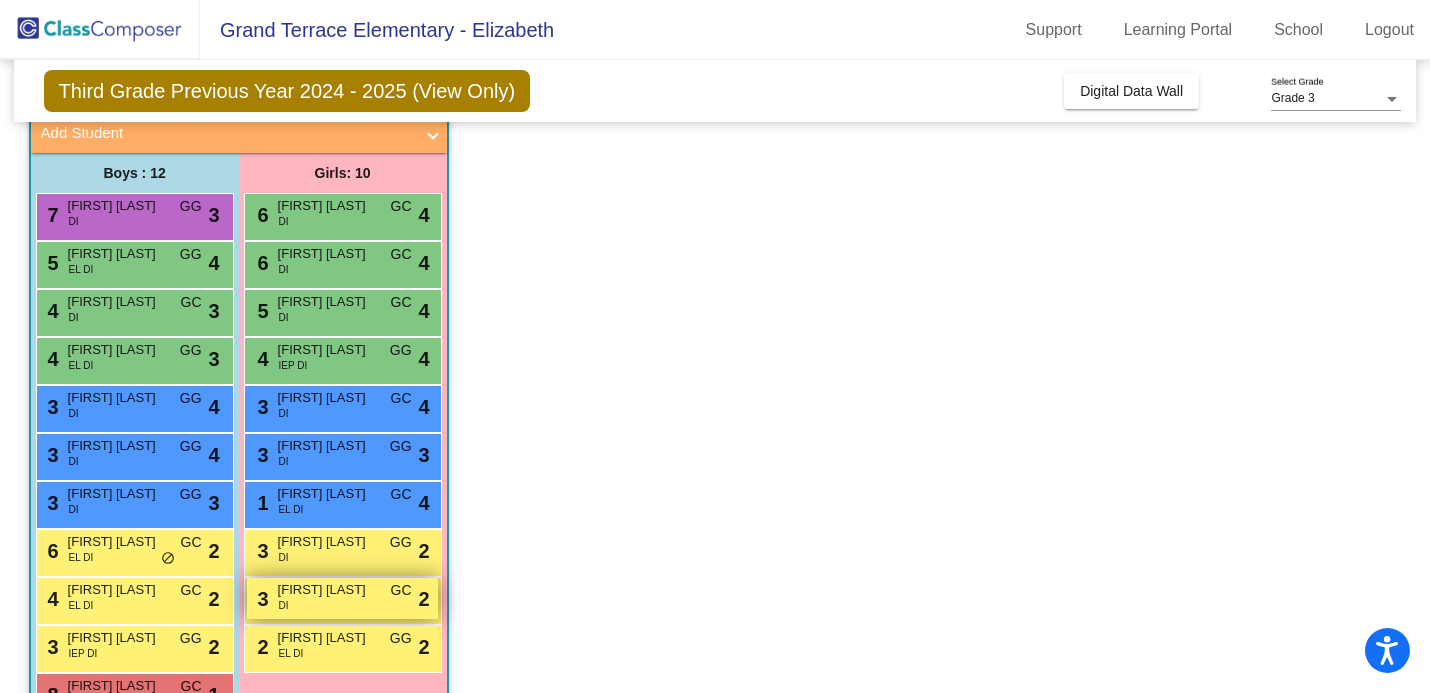 click on "Hope Piris Dunbar" at bounding box center (328, 590) 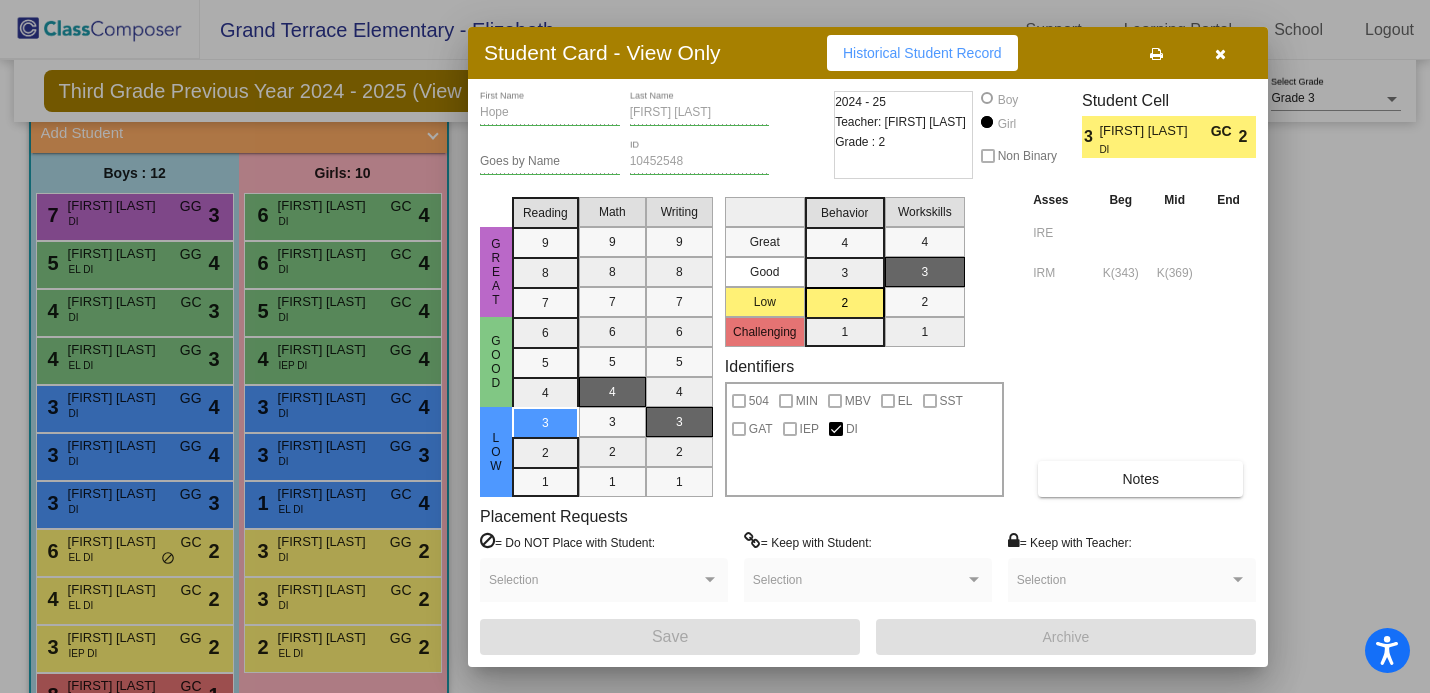 click at bounding box center [715, 346] 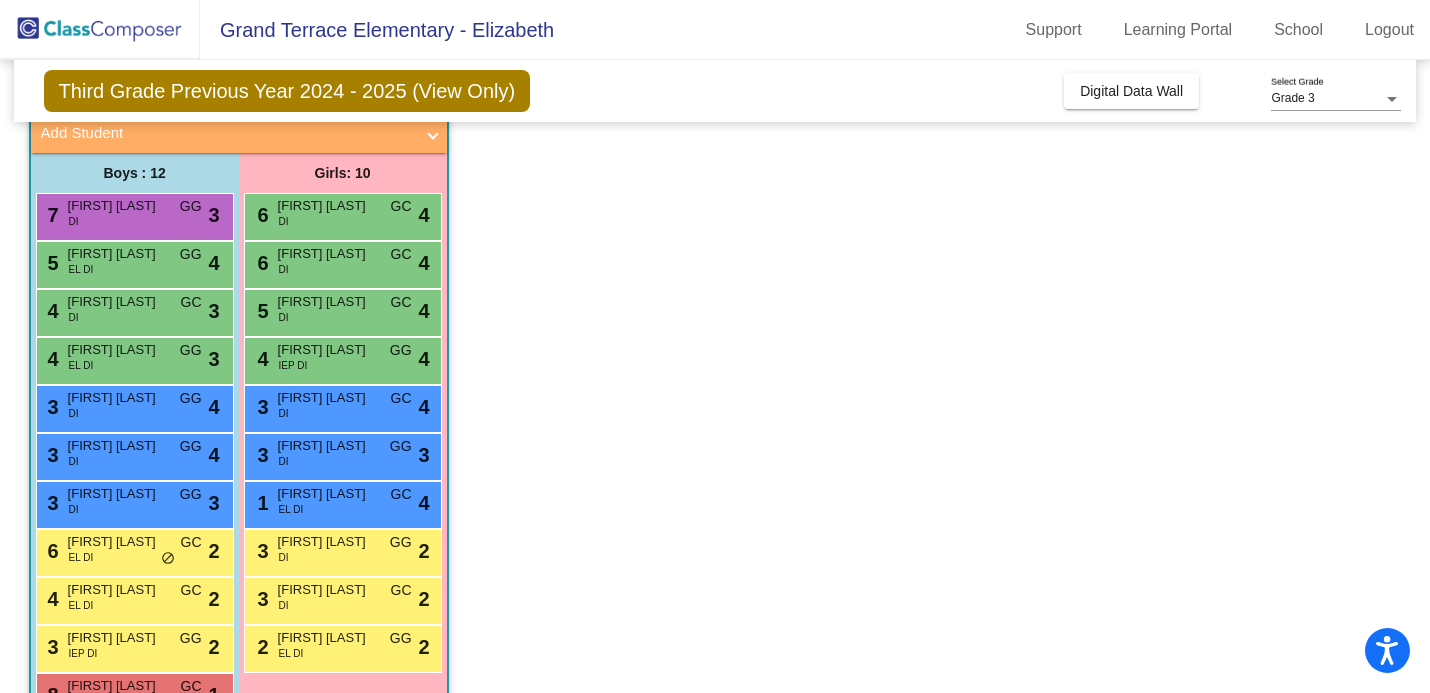 click on "2 Belicia Haro EL DI GG lock do_not_disturb_alt 2" at bounding box center [342, 646] 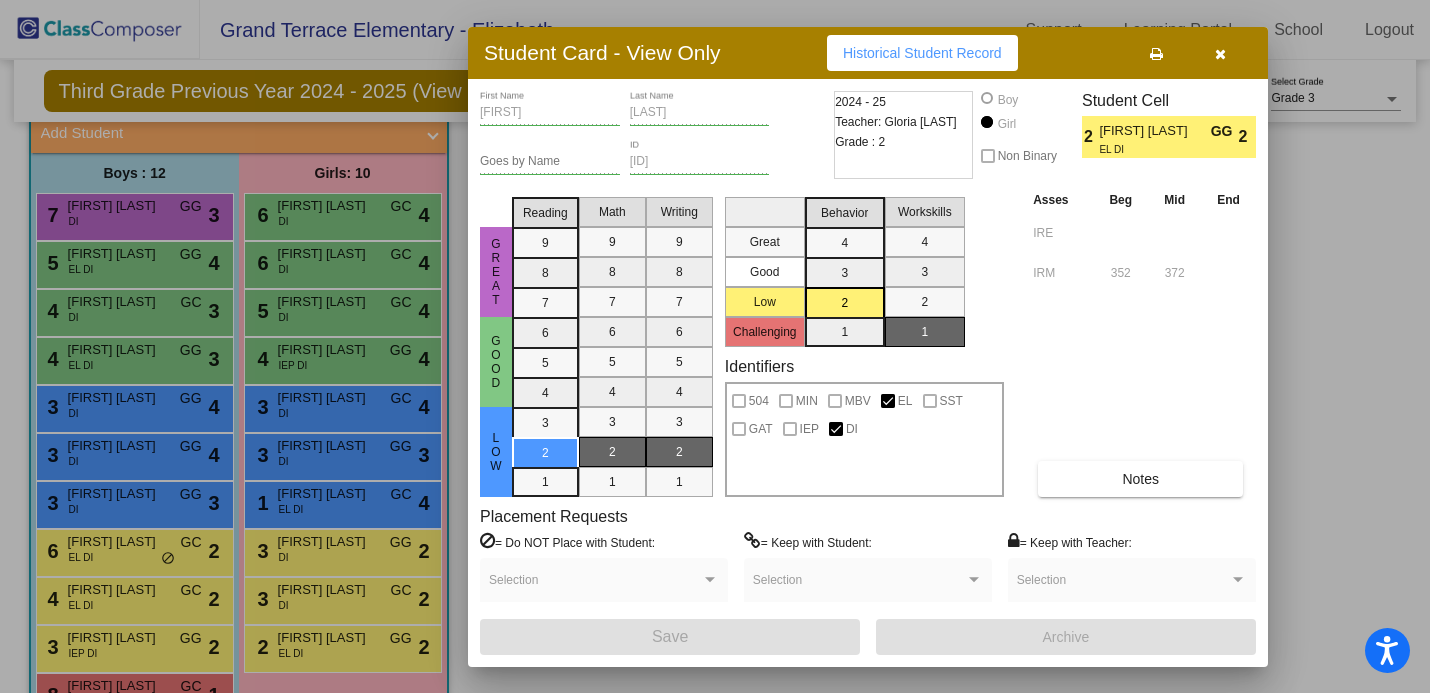 click at bounding box center (1220, 54) 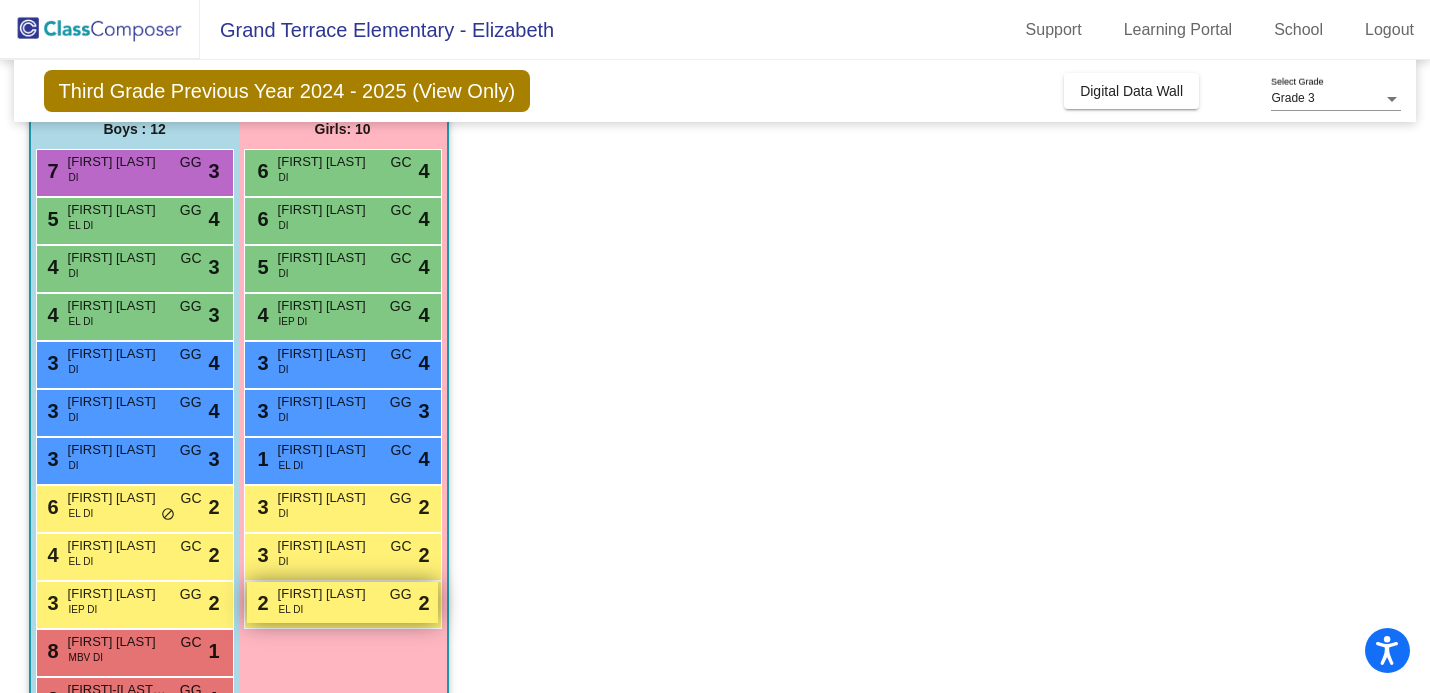 scroll, scrollTop: 168, scrollLeft: 0, axis: vertical 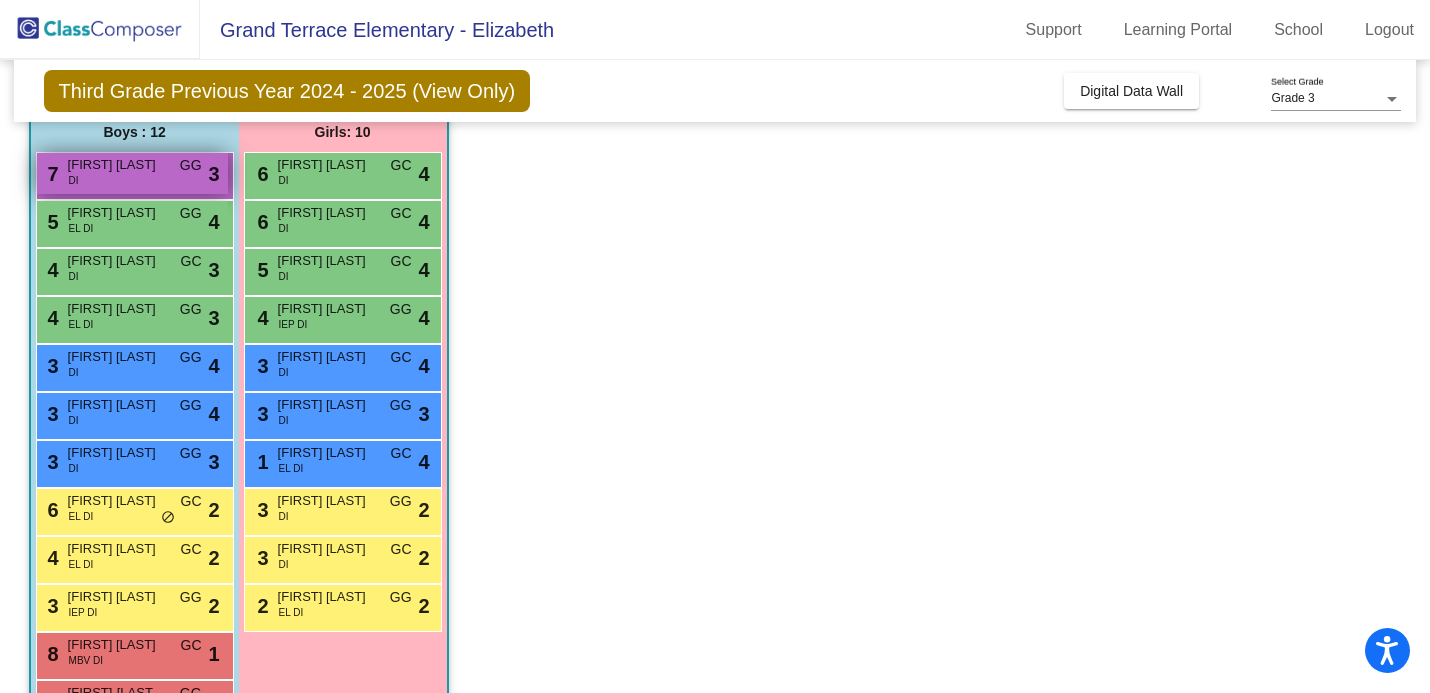 click on "Carlos Silva" at bounding box center [118, 165] 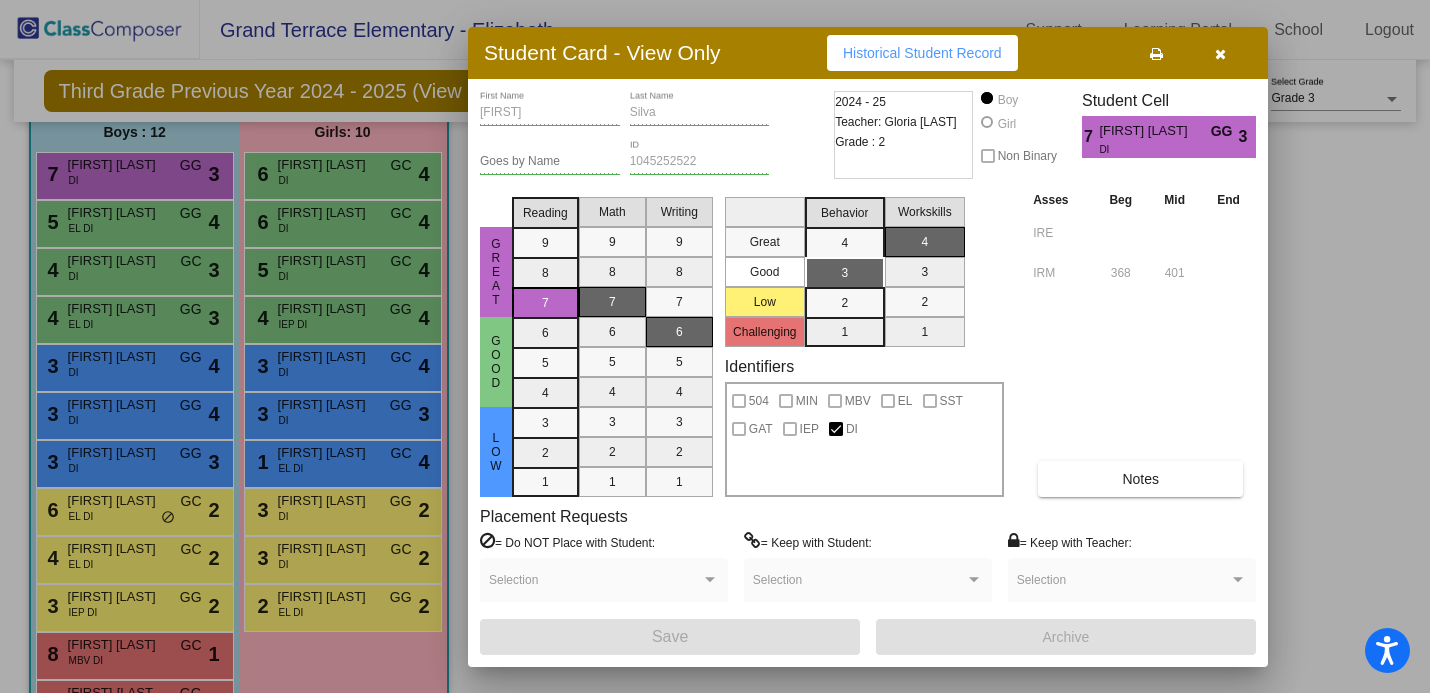 click at bounding box center [1220, 54] 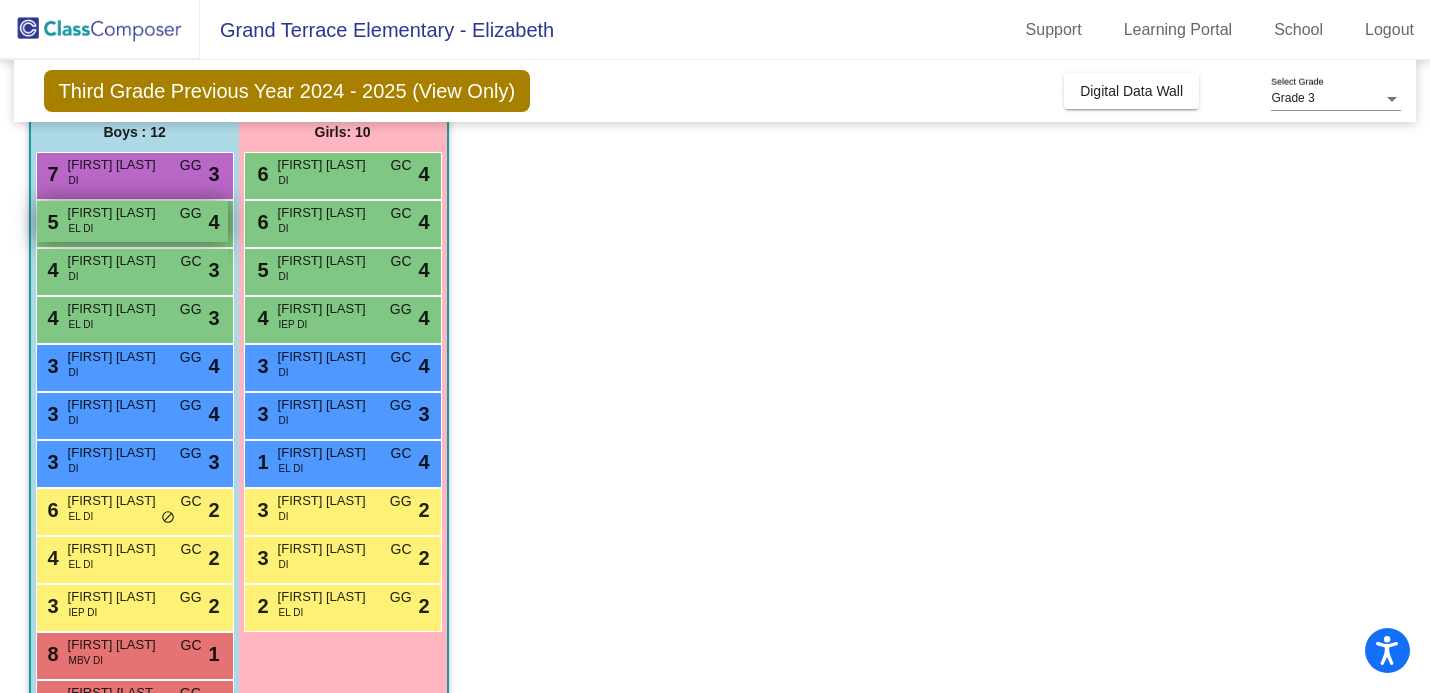 click on "5 Aldo Andrade EL DI GG lock do_not_disturb_alt 4" at bounding box center (132, 221) 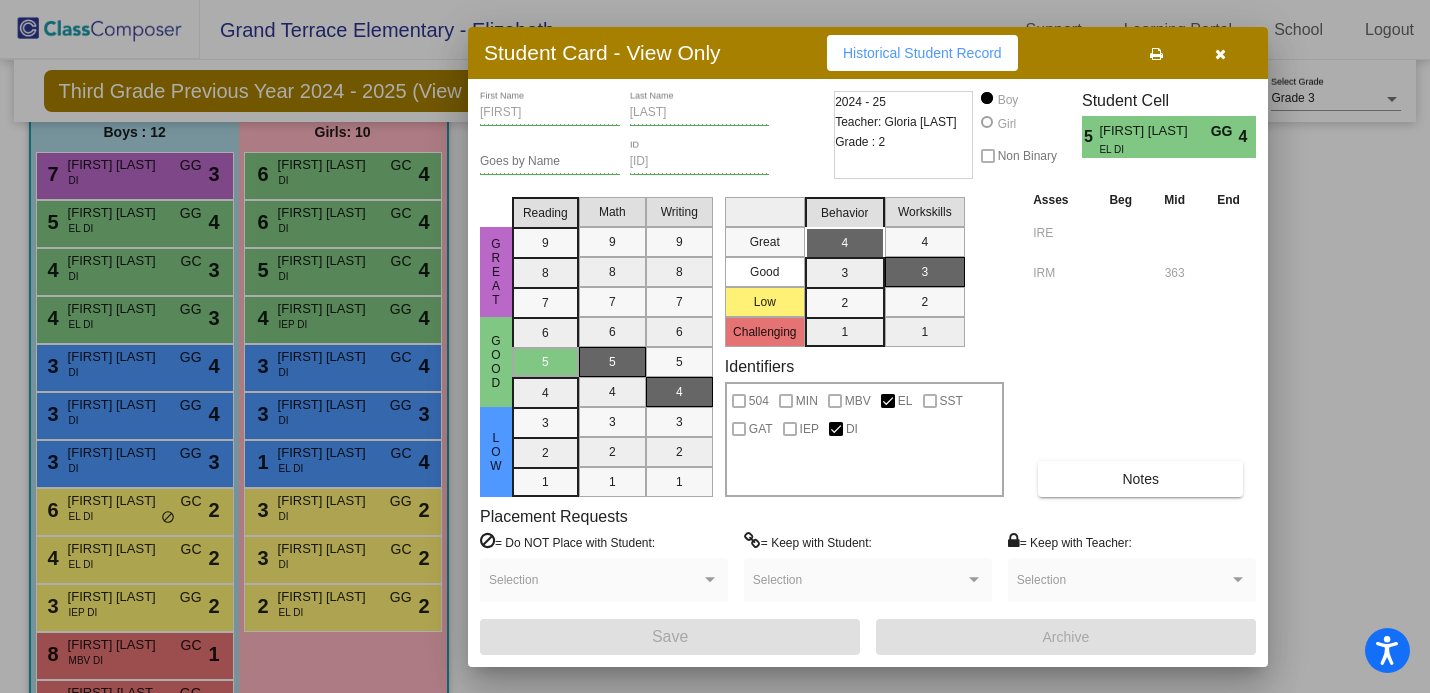 click at bounding box center [1220, 54] 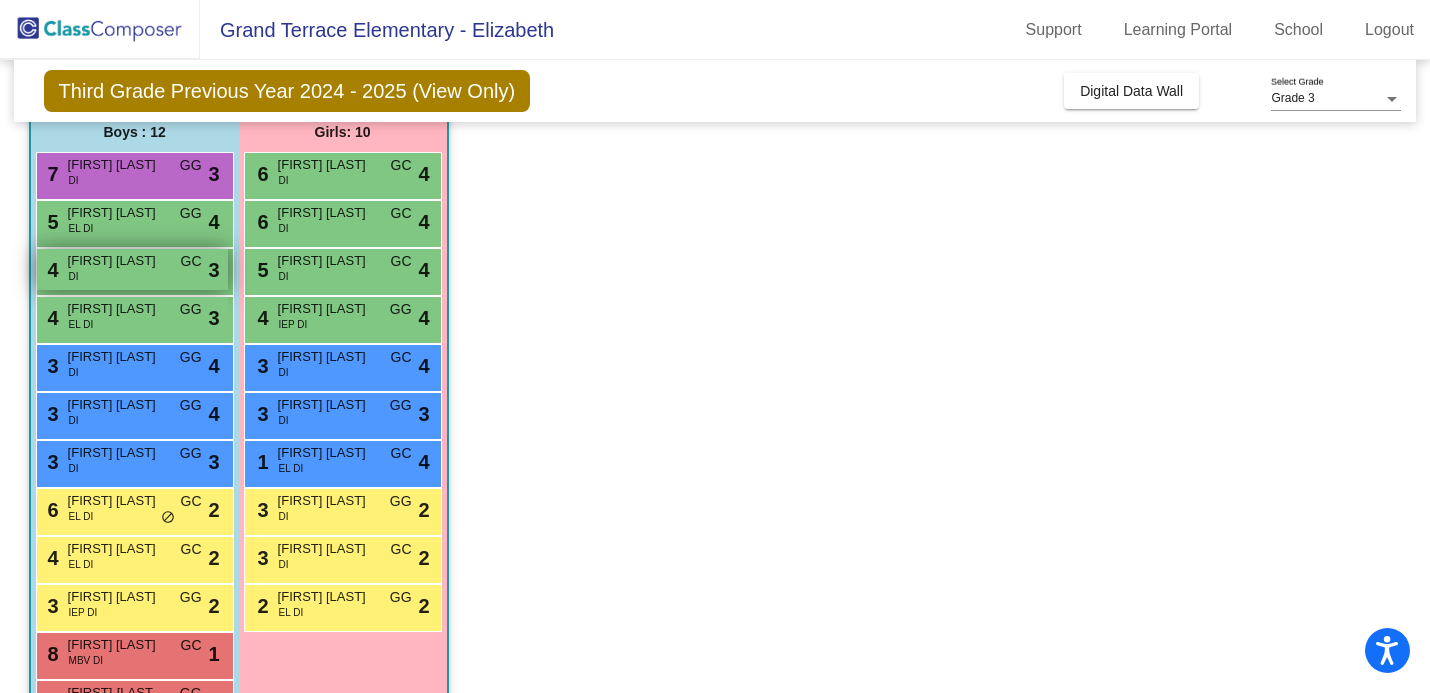 click on "Aiden Pierce-Funckes" at bounding box center (118, 261) 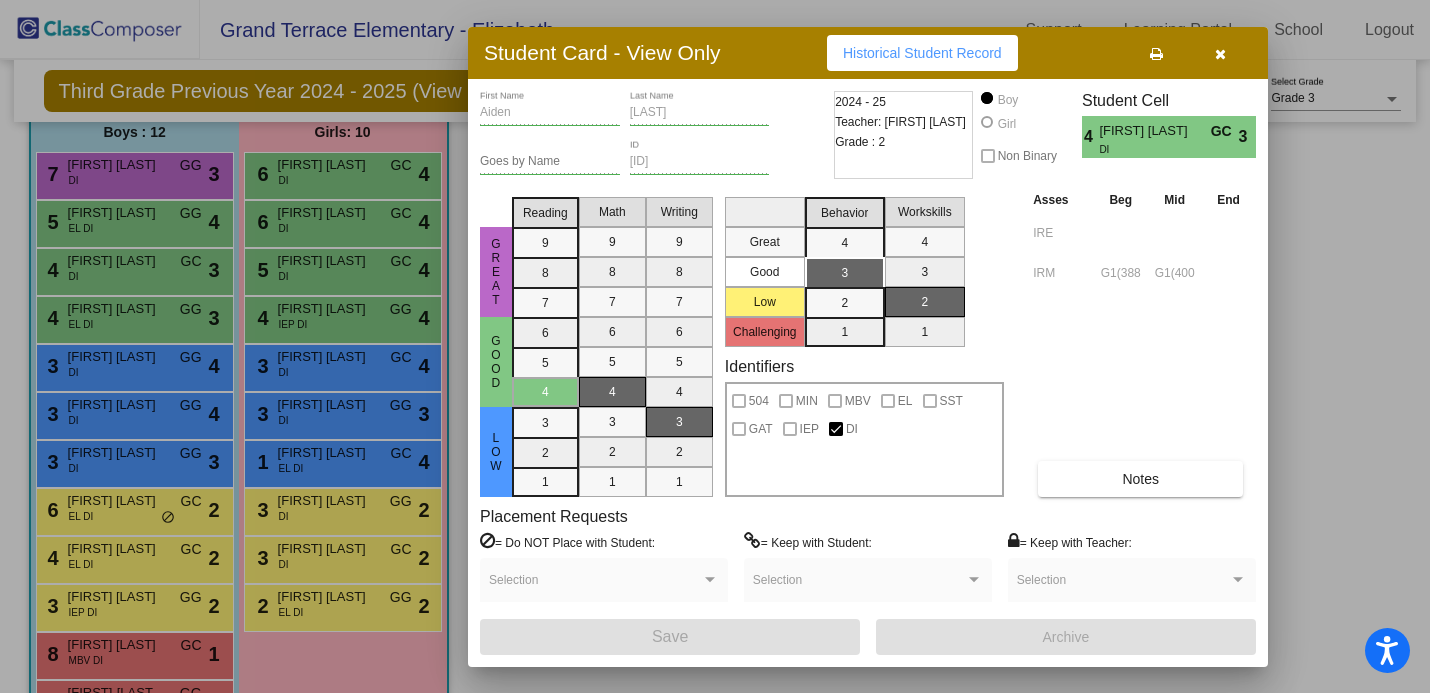 click at bounding box center [1220, 54] 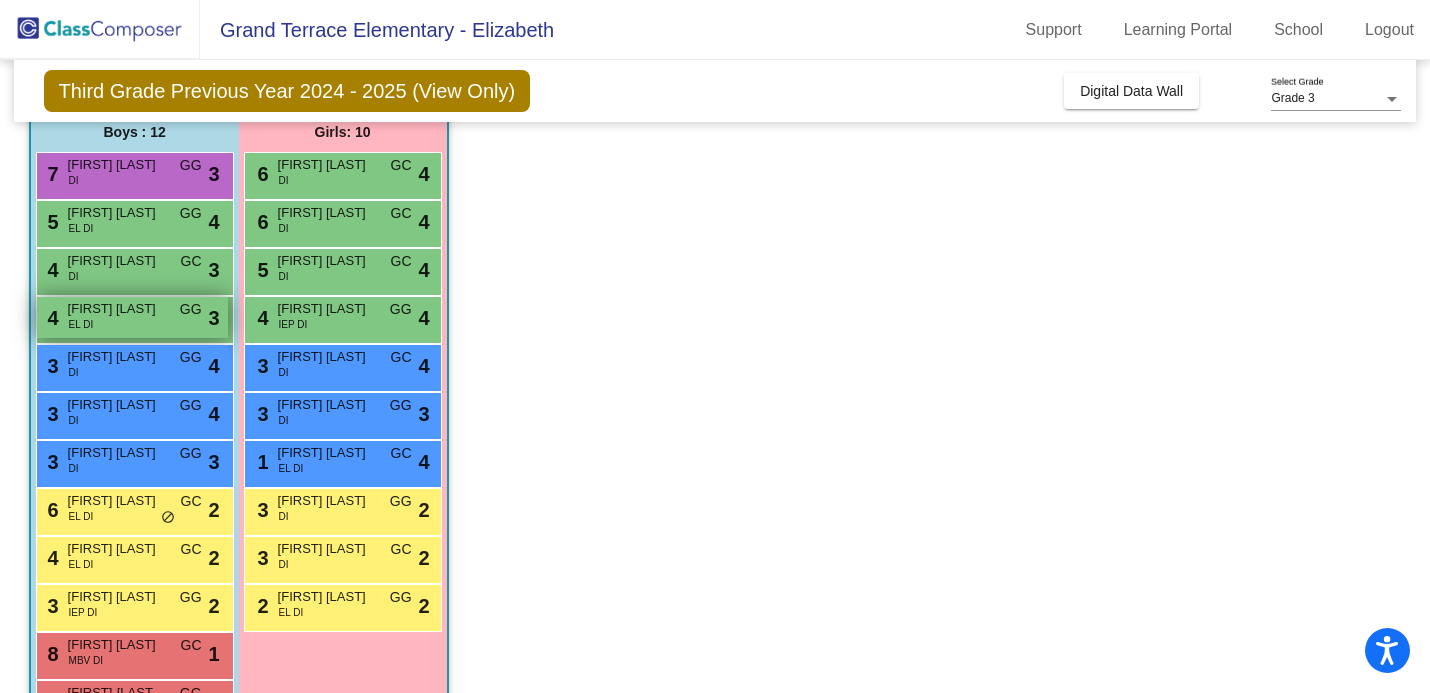 click on "Cristian Silva" at bounding box center (118, 309) 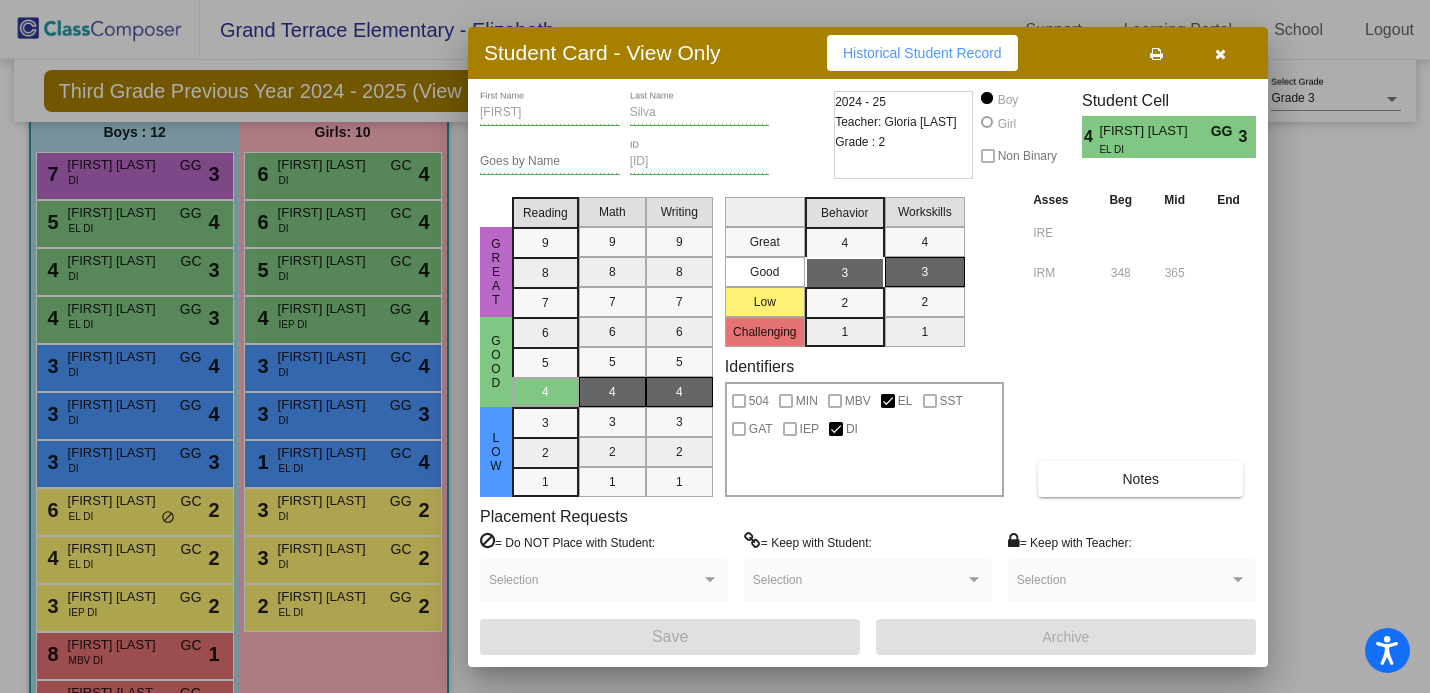 click at bounding box center (1220, 54) 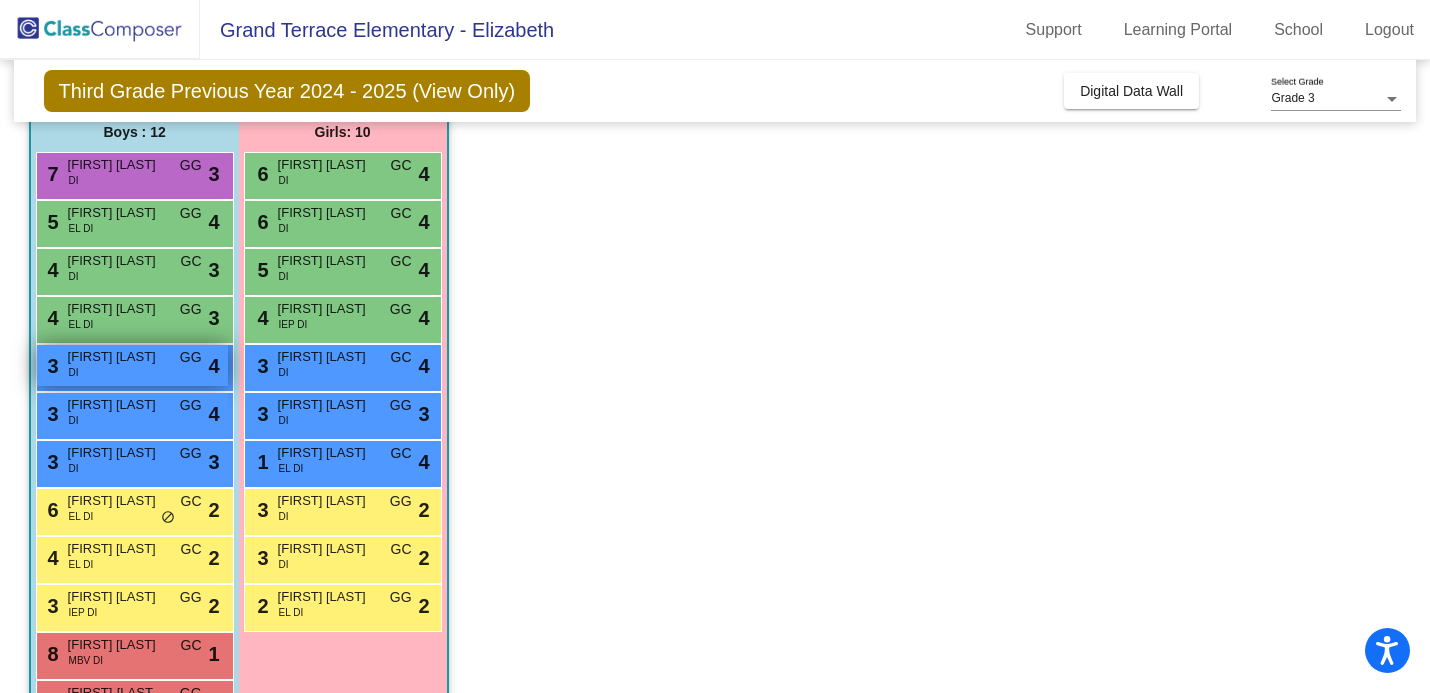 click on "Miguel Mendoza" at bounding box center [118, 357] 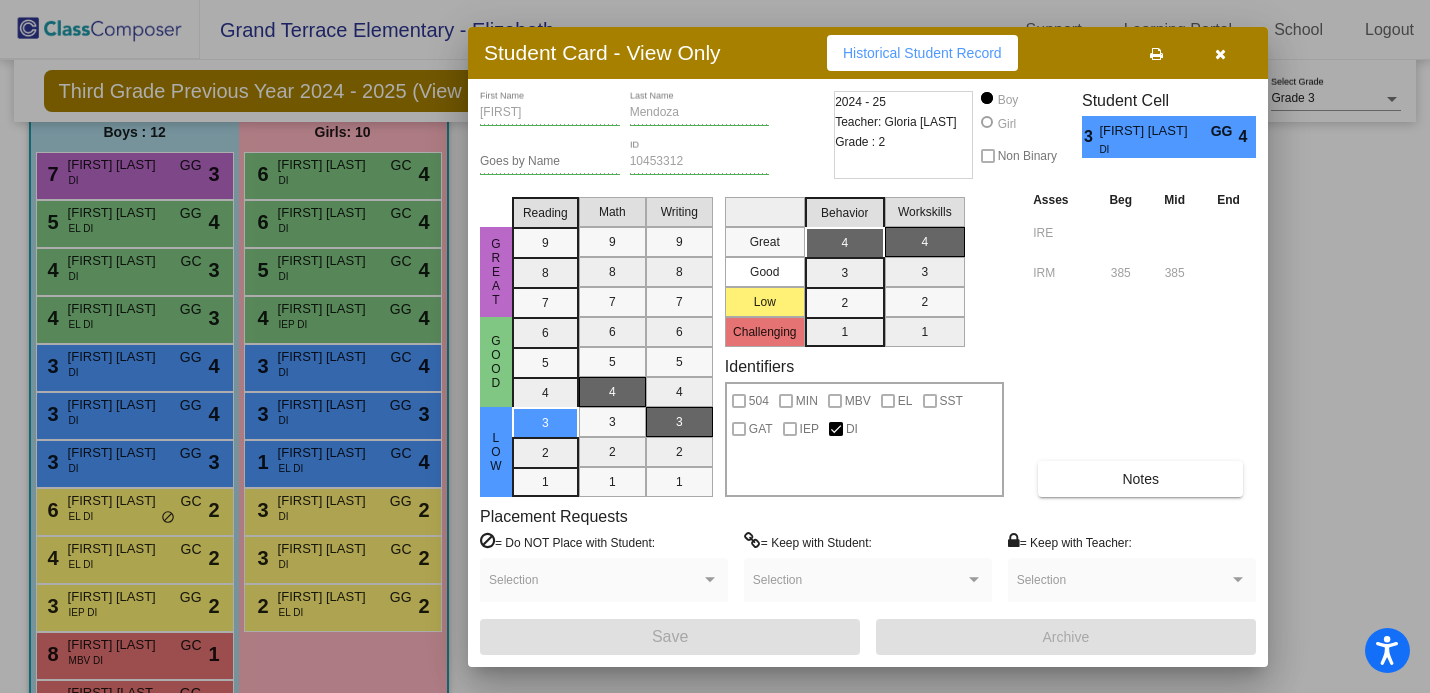click at bounding box center [1220, 53] 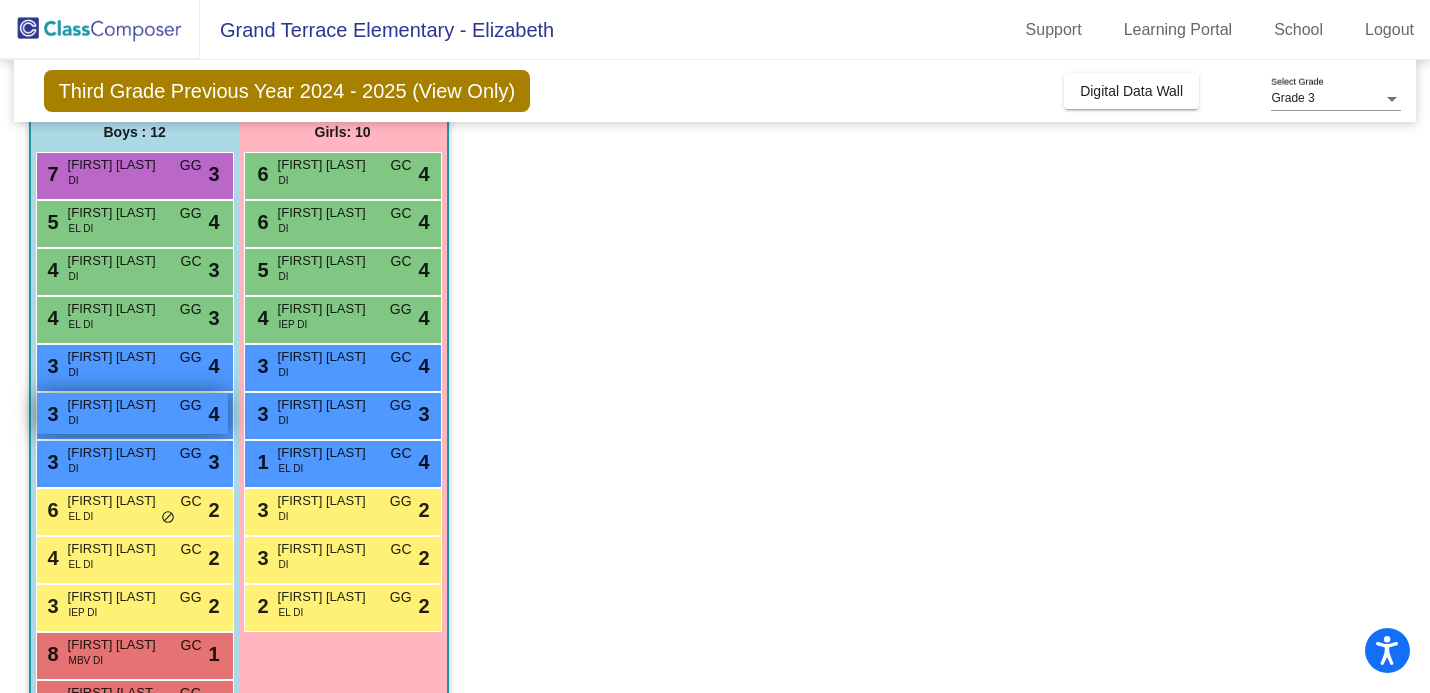 click on "Reign Bacon" at bounding box center (118, 405) 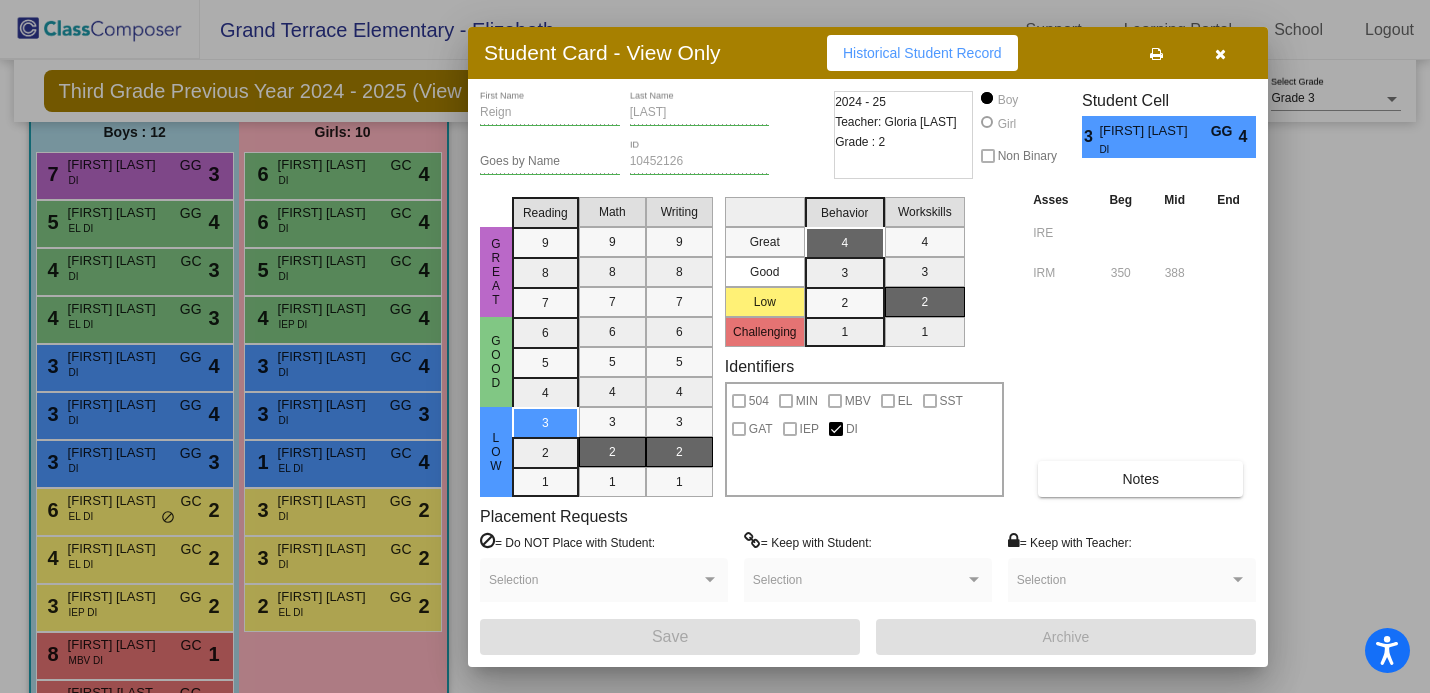 click at bounding box center [1220, 54] 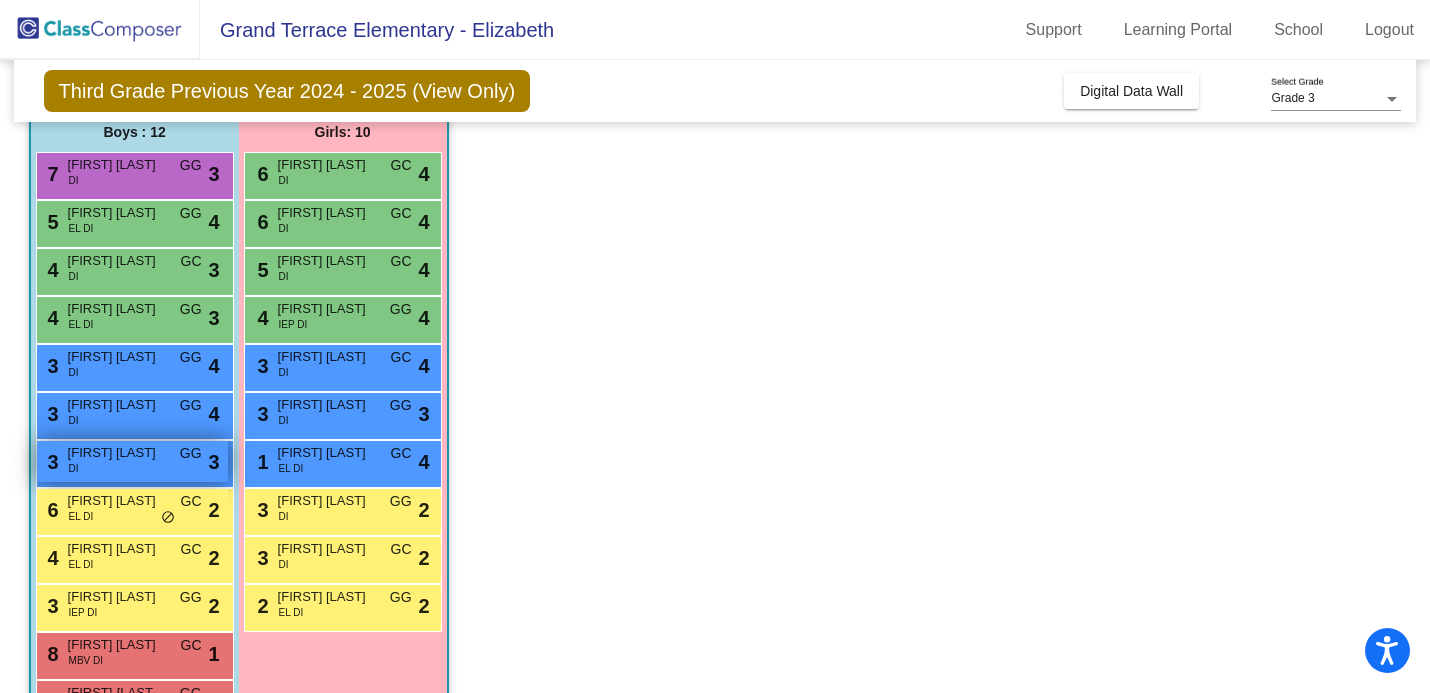 click on "3 Xavier Cohn DI GG lock do_not_disturb_alt 3" at bounding box center (132, 461) 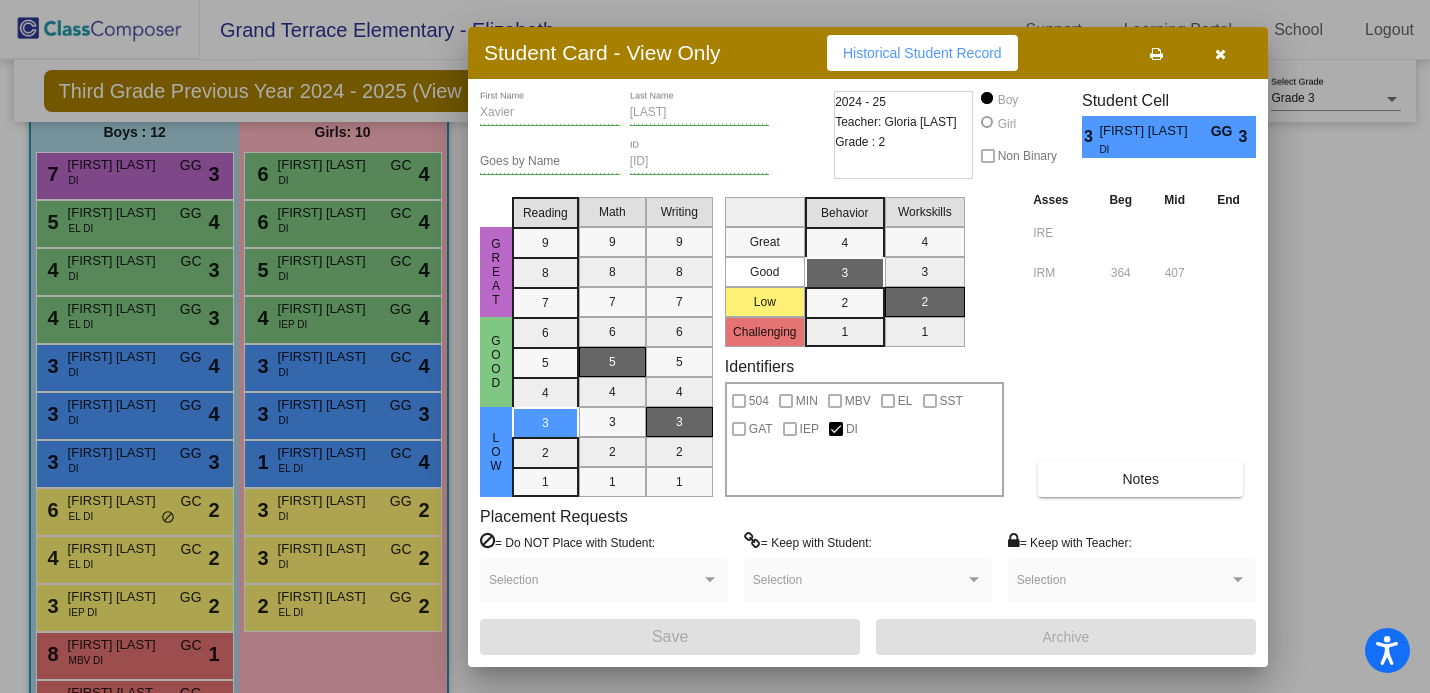 click at bounding box center [1220, 54] 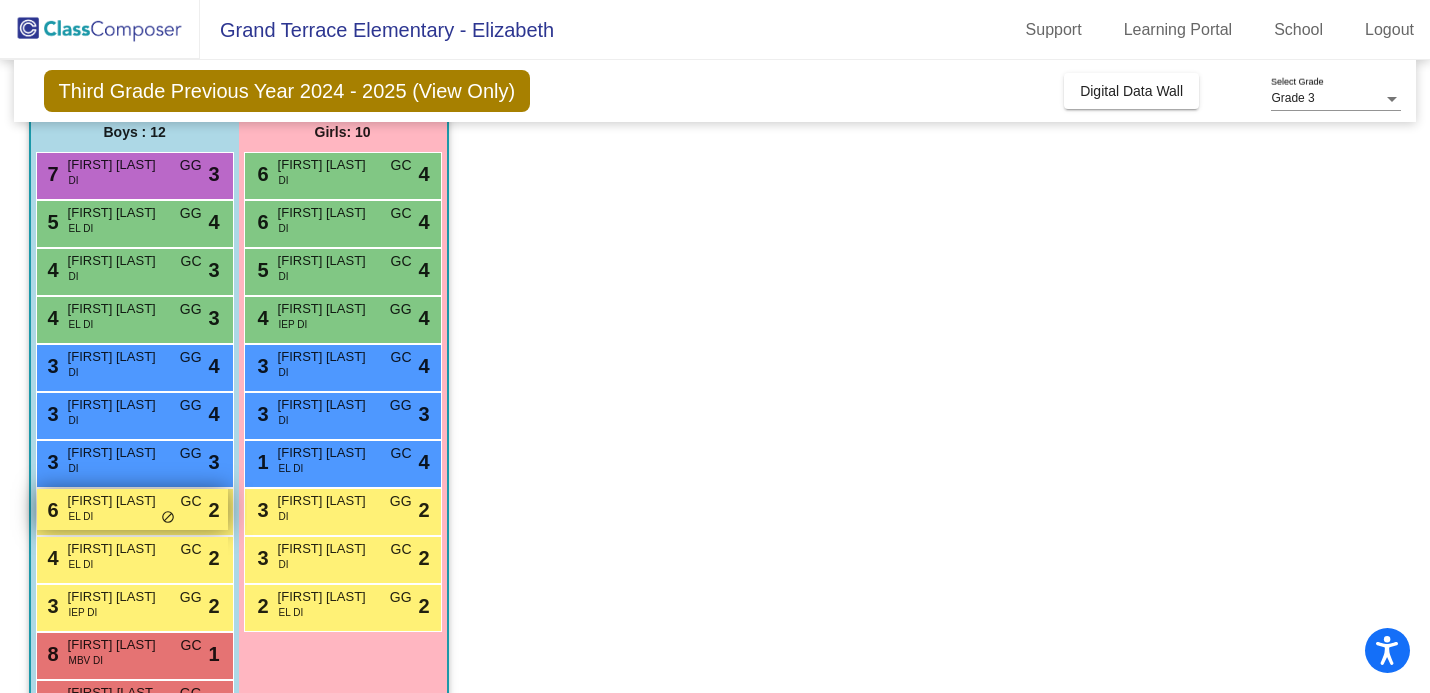click on "Eduardo Gaspar Alonzo" at bounding box center (118, 501) 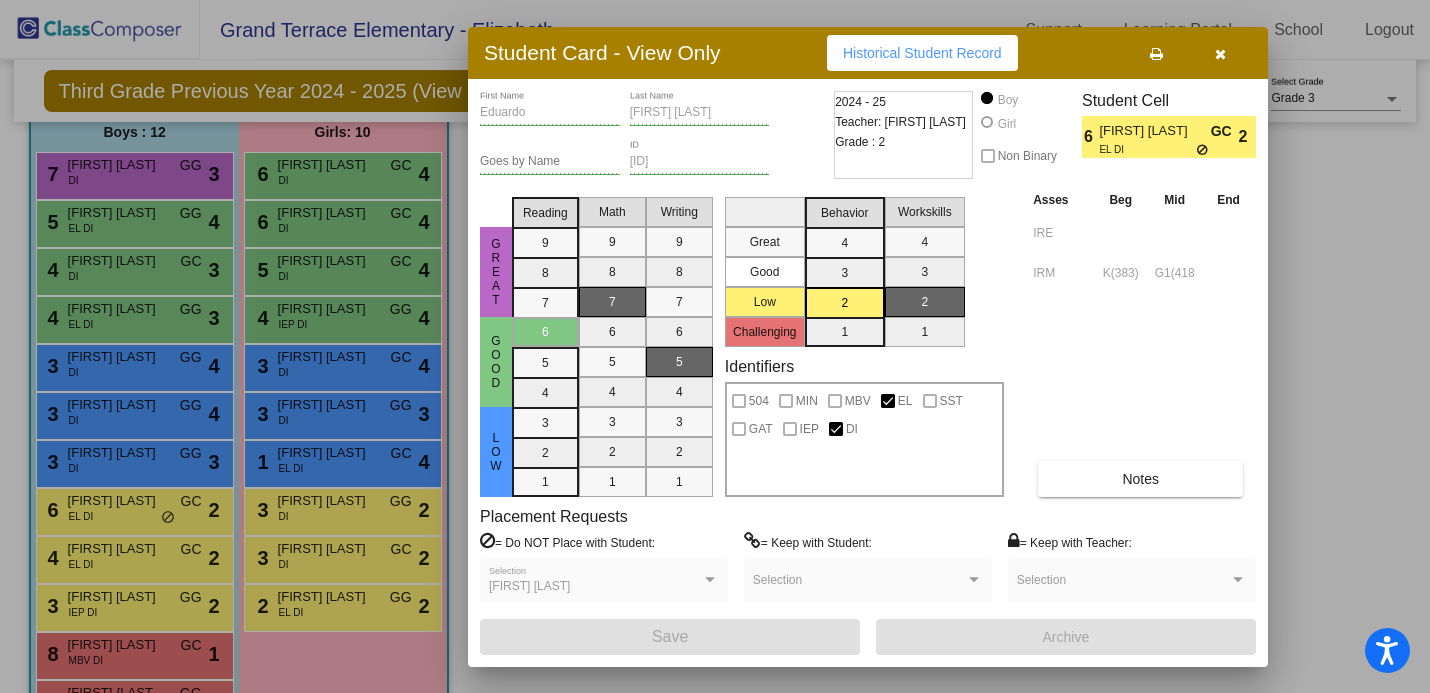 click at bounding box center (1220, 54) 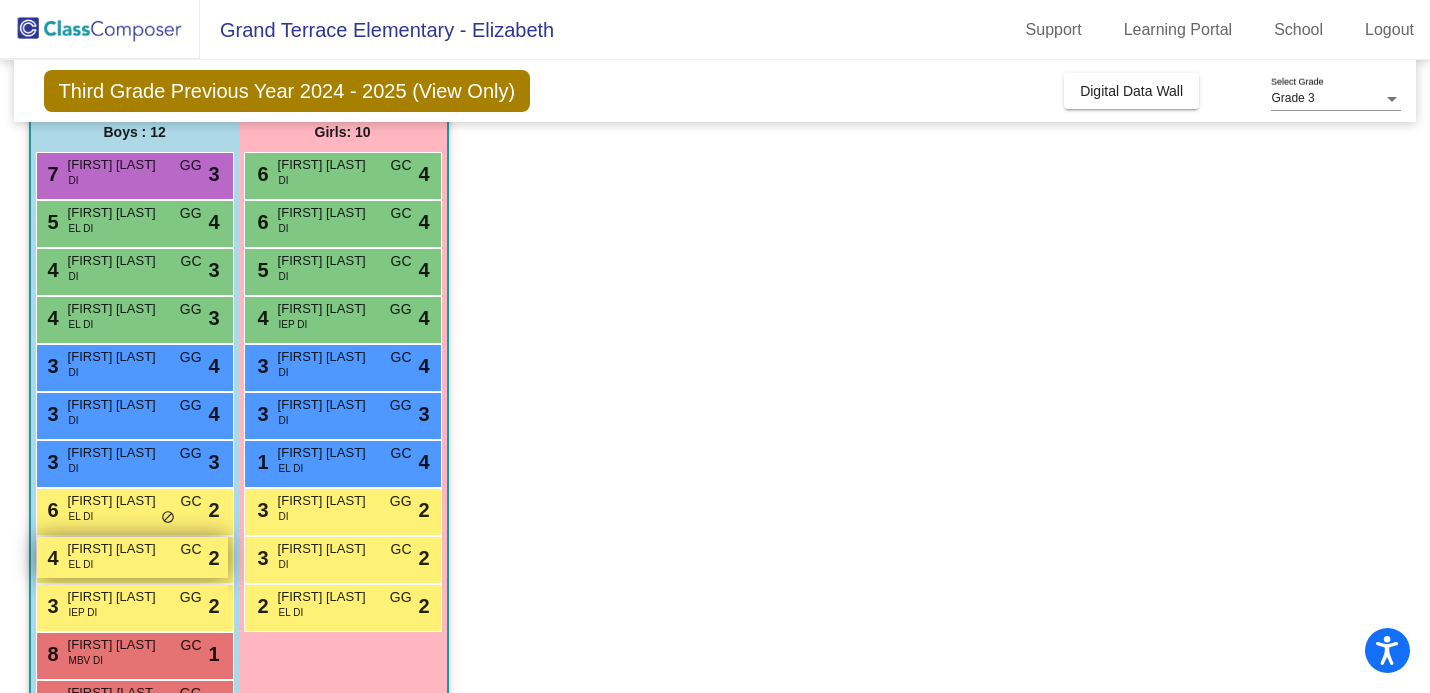 click on "Marcos Torres" at bounding box center (118, 549) 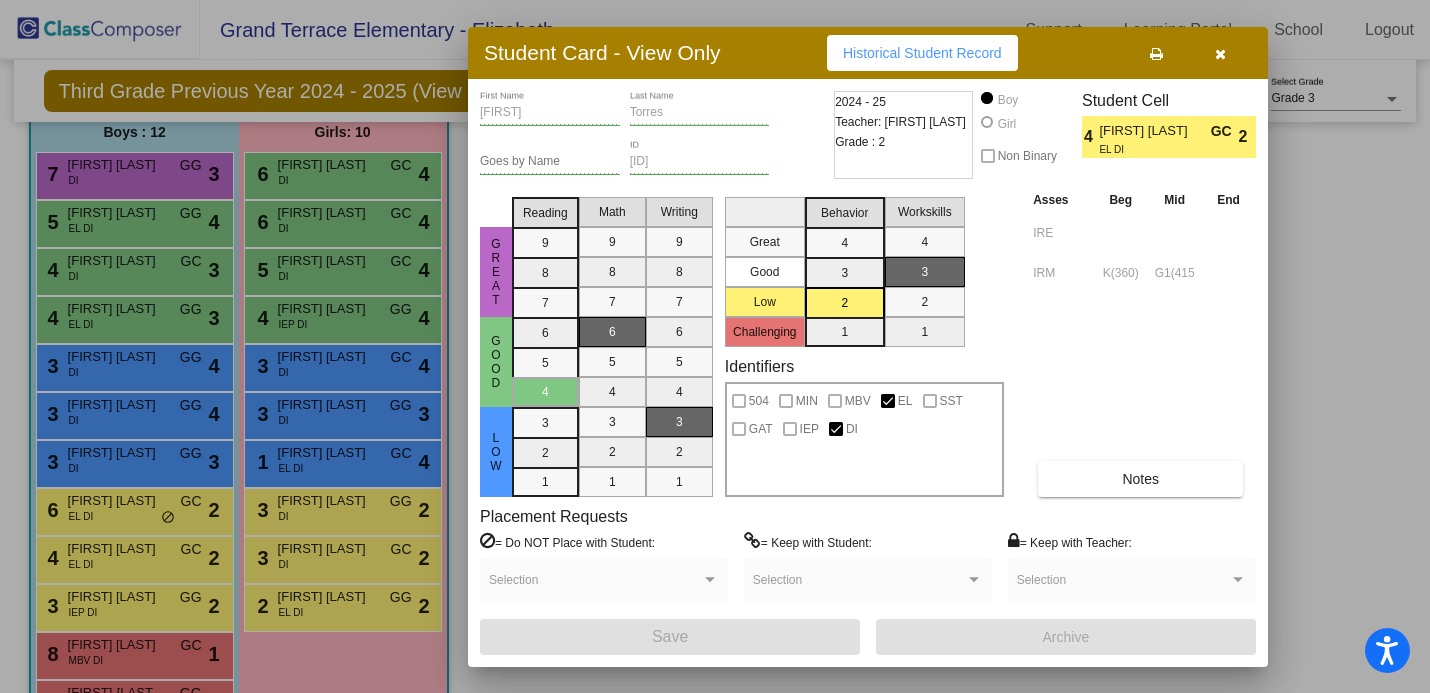 click at bounding box center (1220, 54) 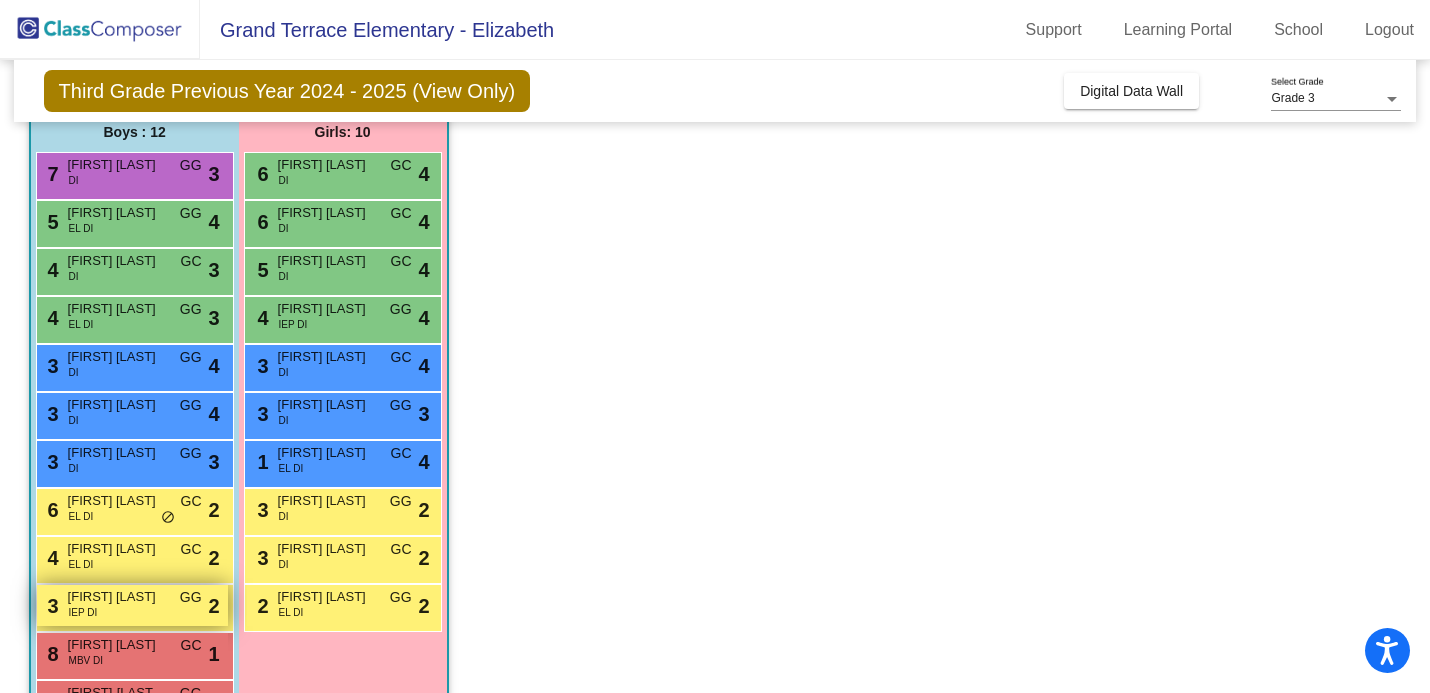 click on "Dexter Fox" at bounding box center [118, 597] 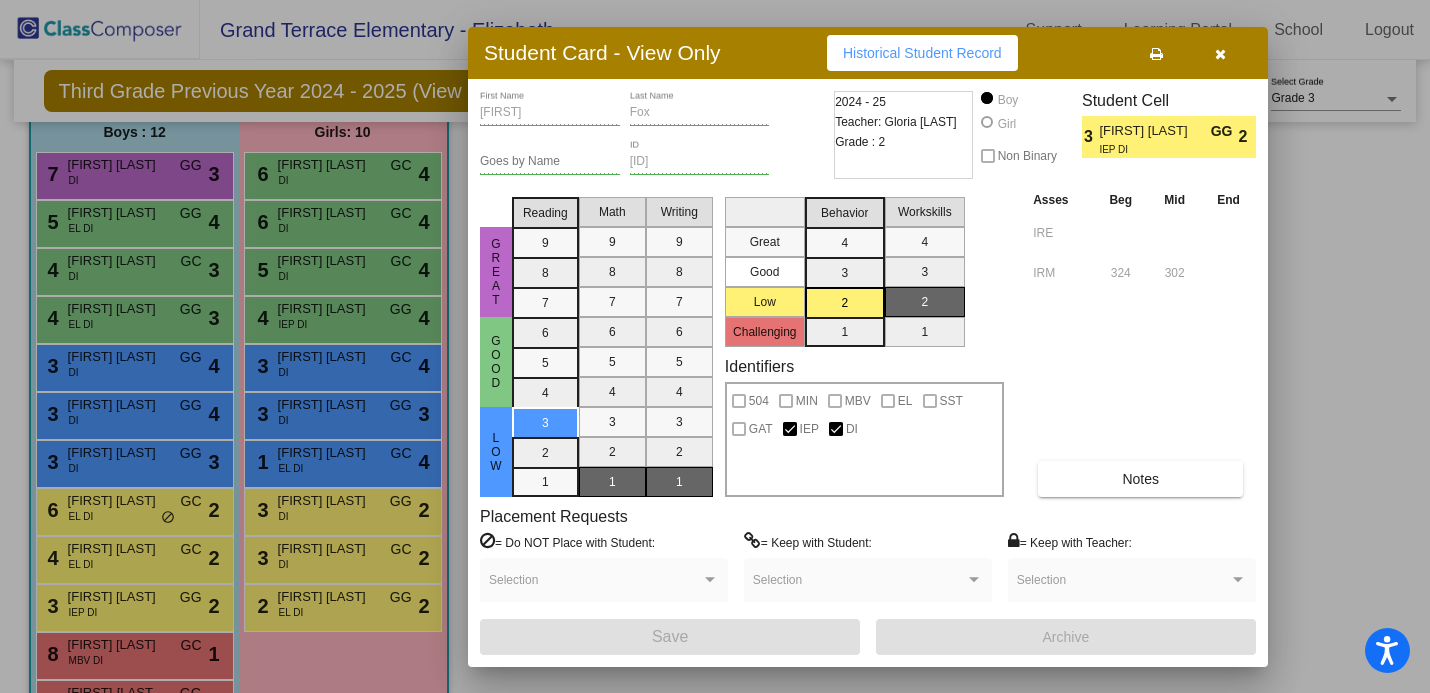 click at bounding box center (1220, 53) 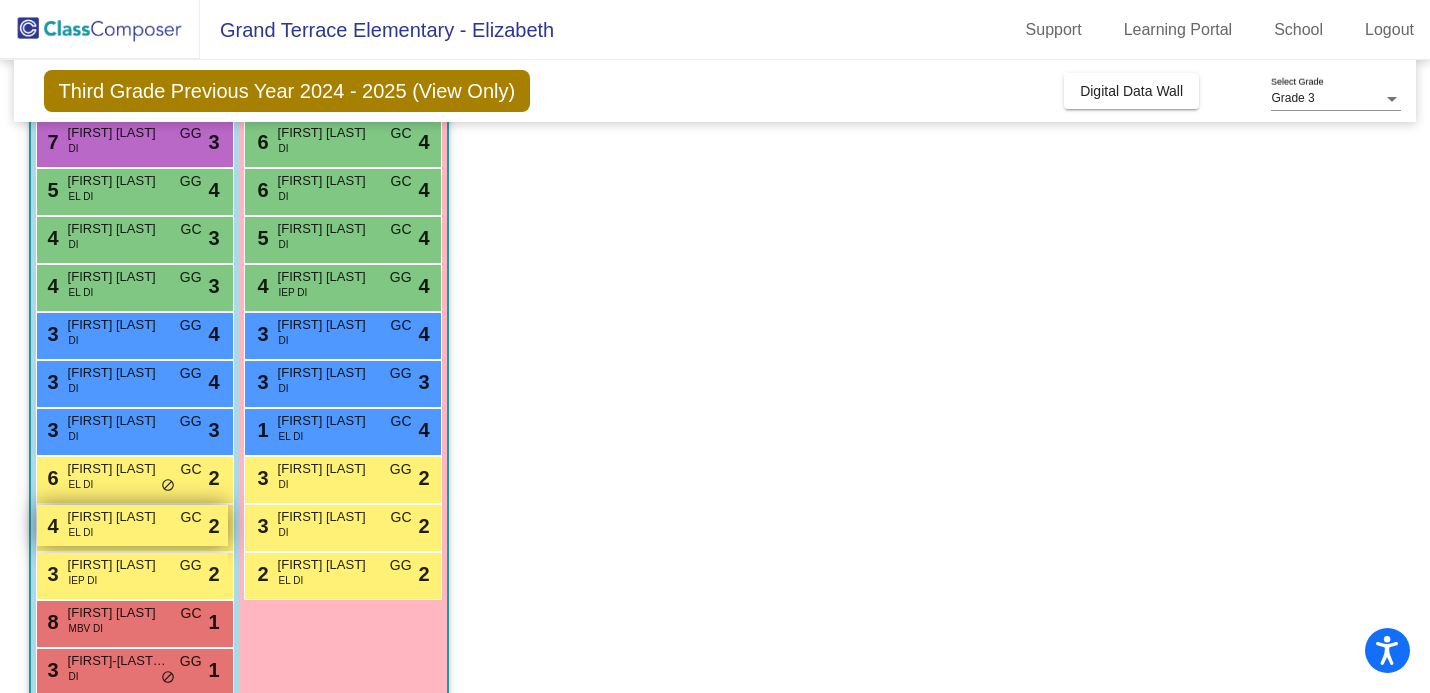 scroll, scrollTop: 235, scrollLeft: 0, axis: vertical 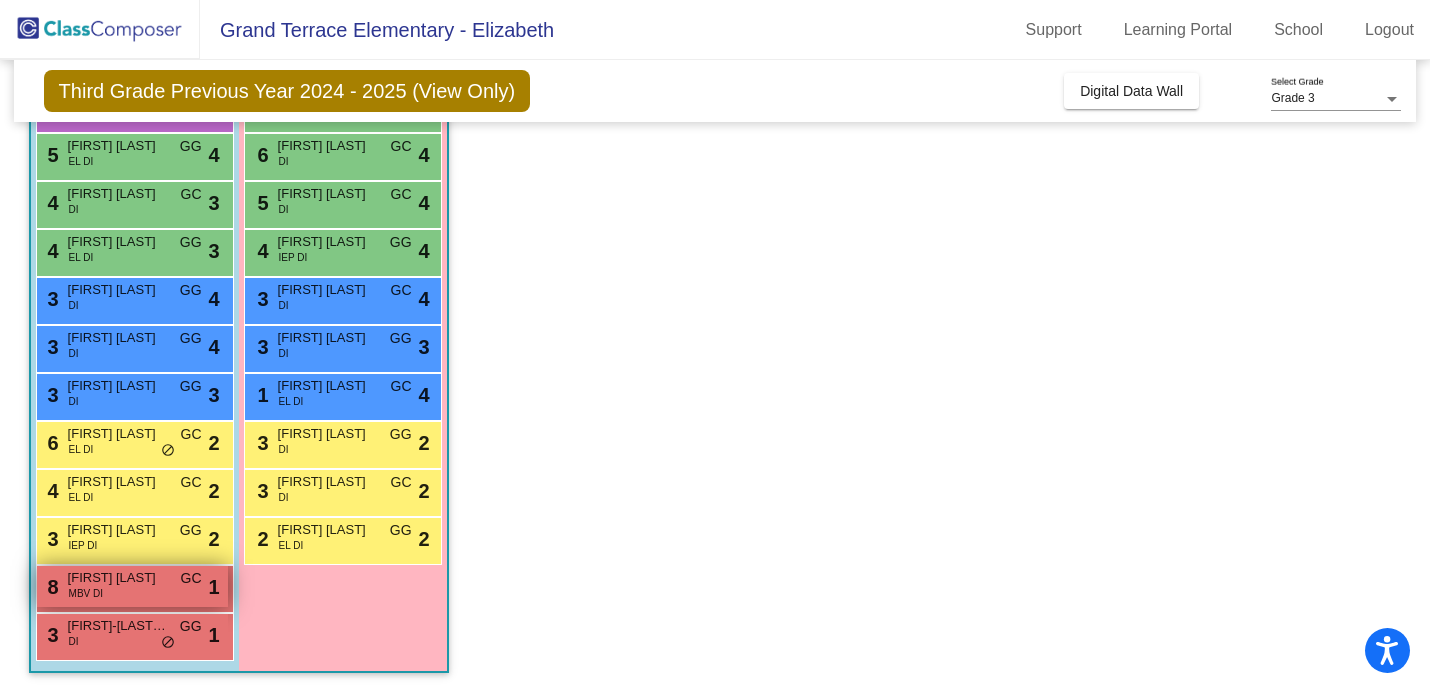 click on "8 Noah Lara MBV DI GC lock do_not_disturb_alt 1" at bounding box center (132, 586) 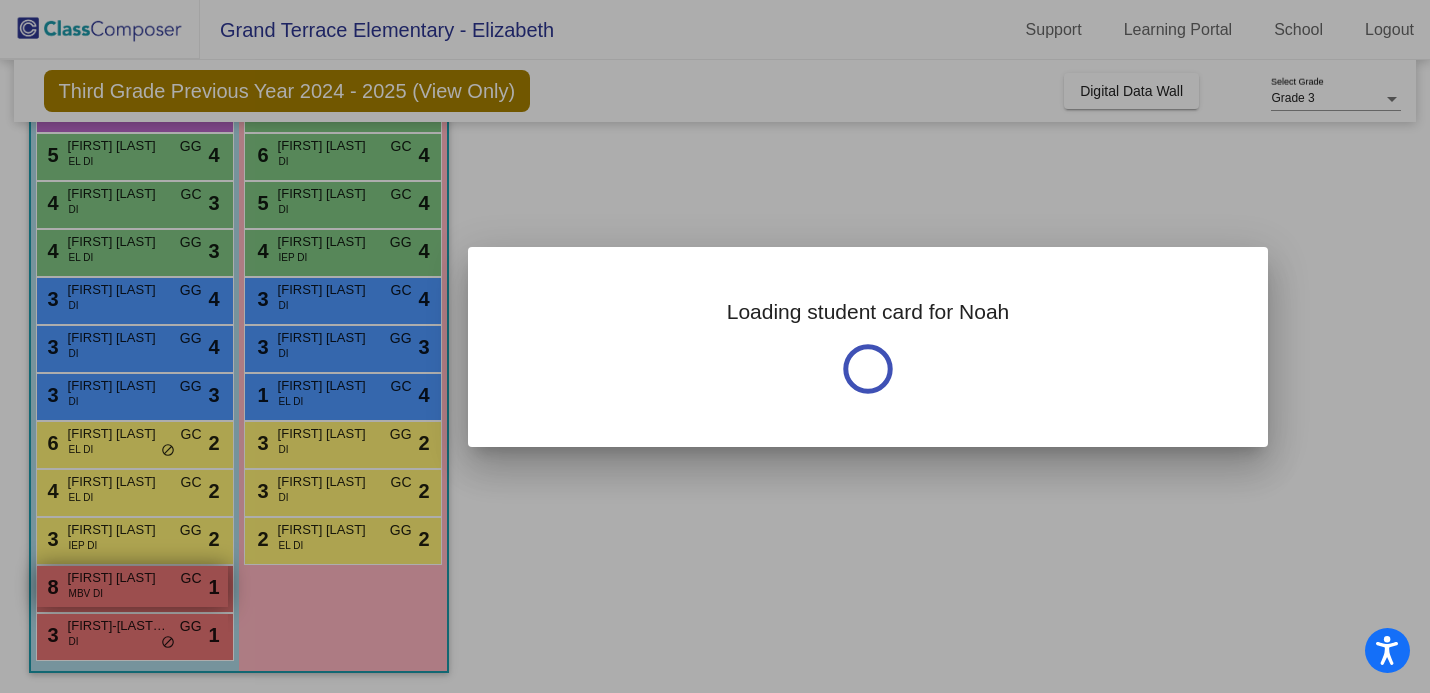 click at bounding box center (715, 346) 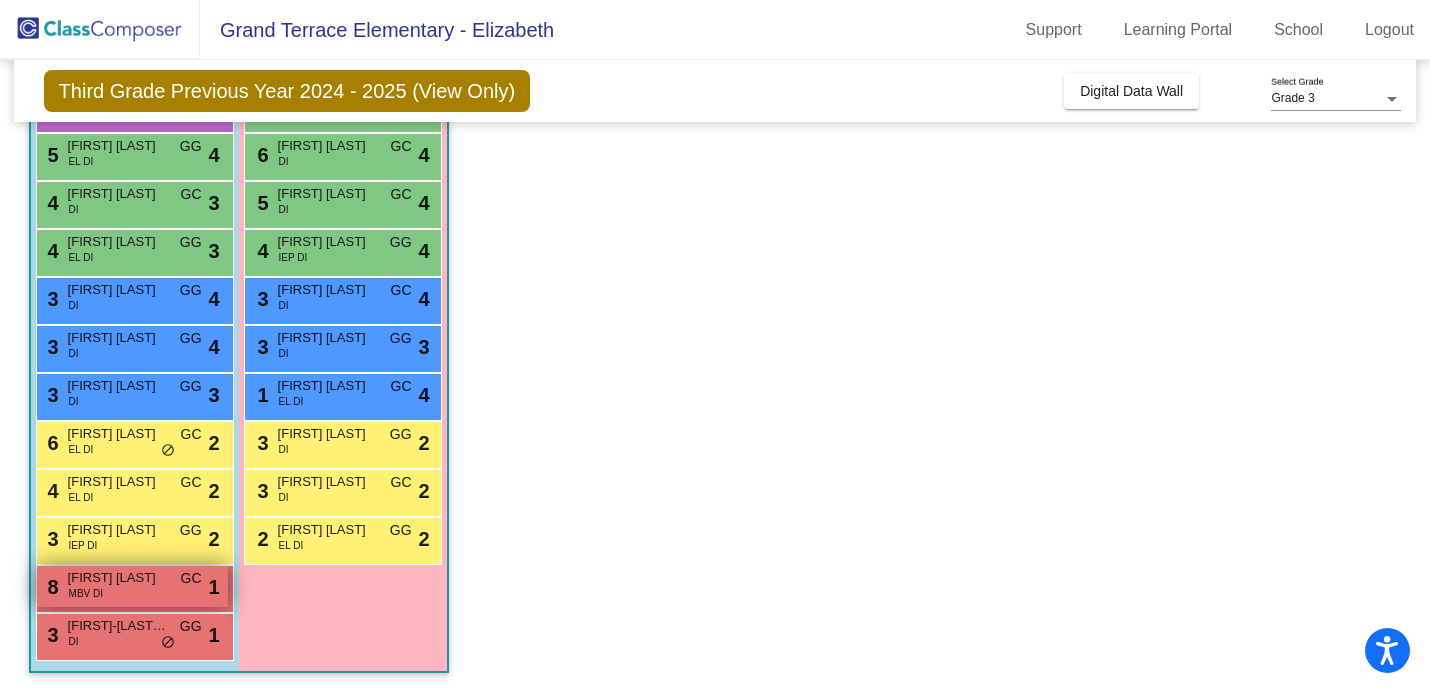 click on "8 Noah Lara MBV DI GC lock do_not_disturb_alt 1" at bounding box center (132, 586) 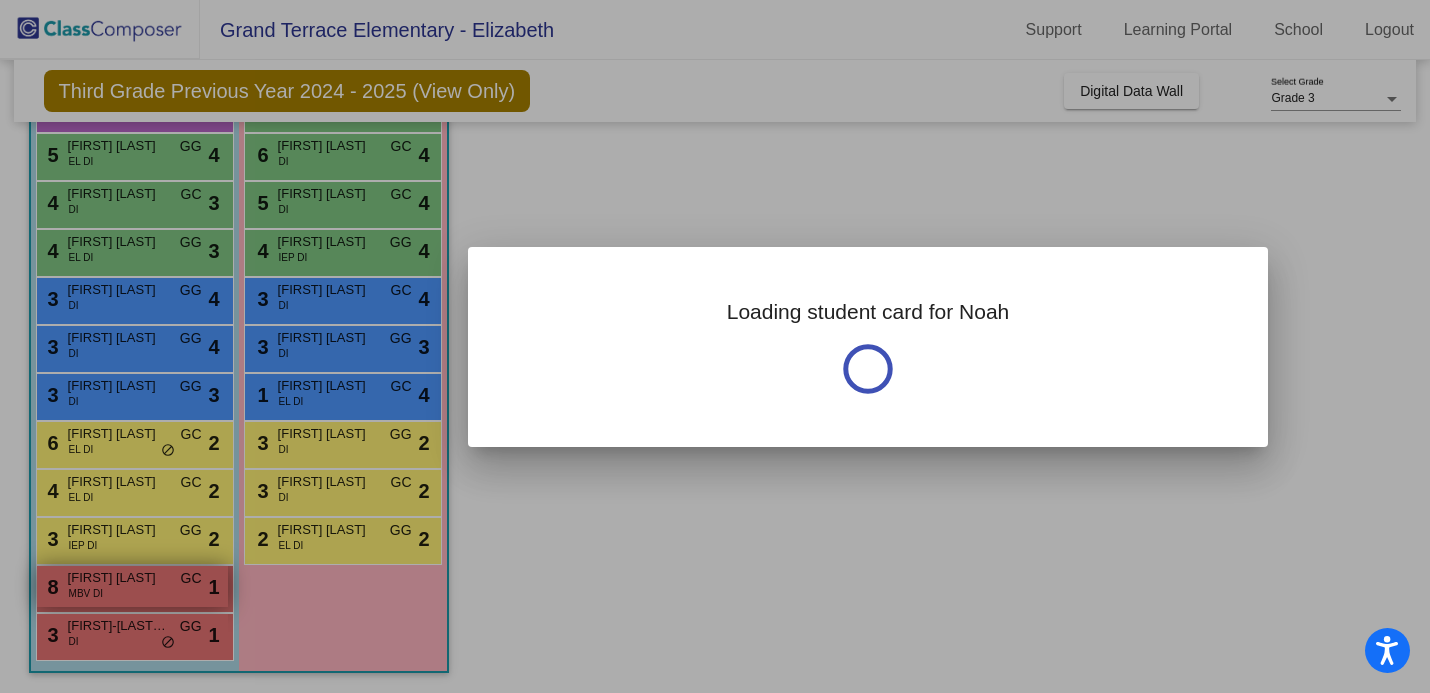 click at bounding box center (715, 346) 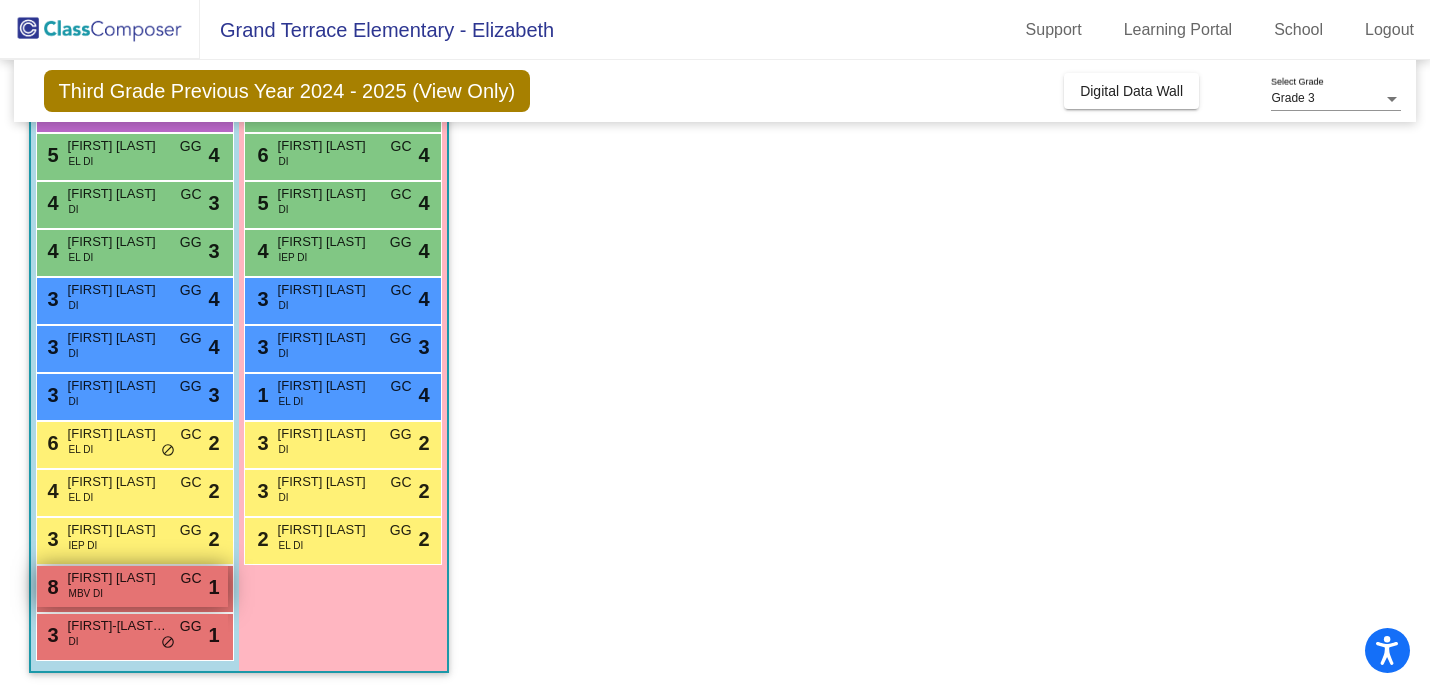 click on "8 Noah Lara MBV DI GC lock do_not_disturb_alt 1" at bounding box center [132, 586] 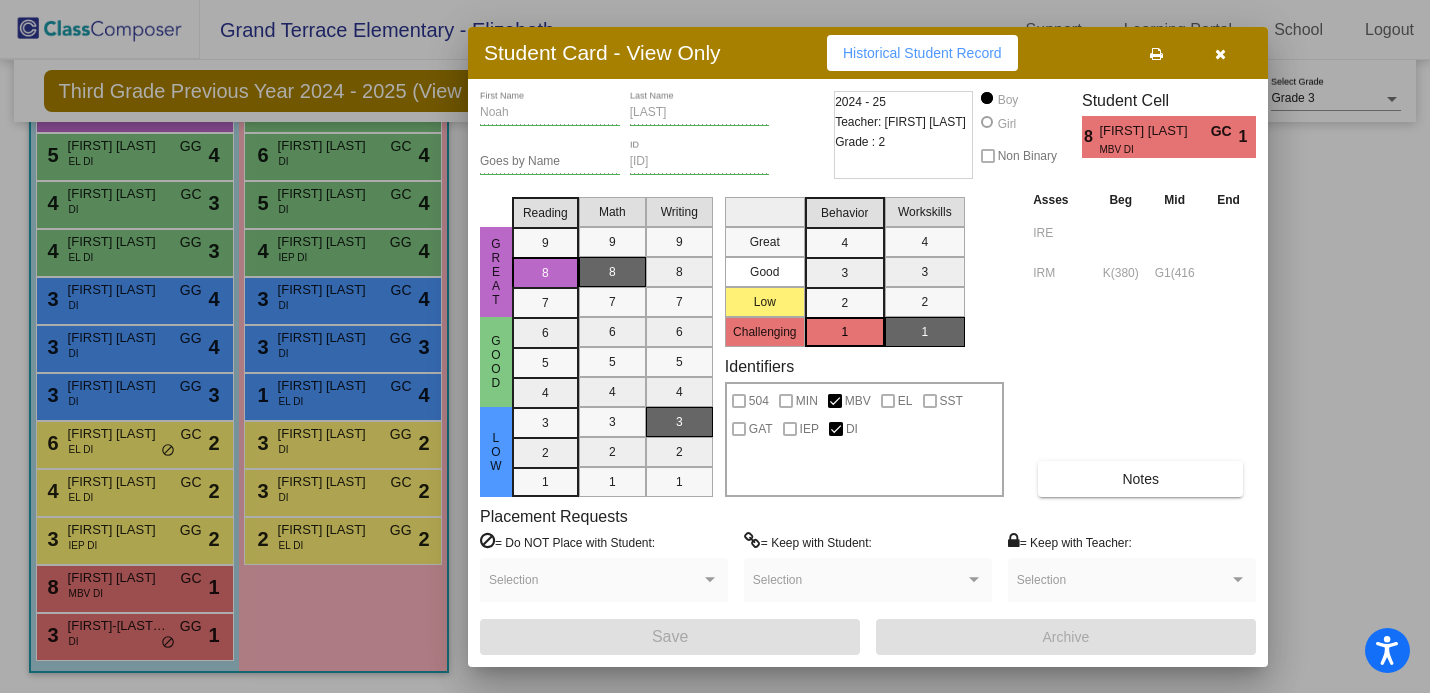 click at bounding box center (1220, 54) 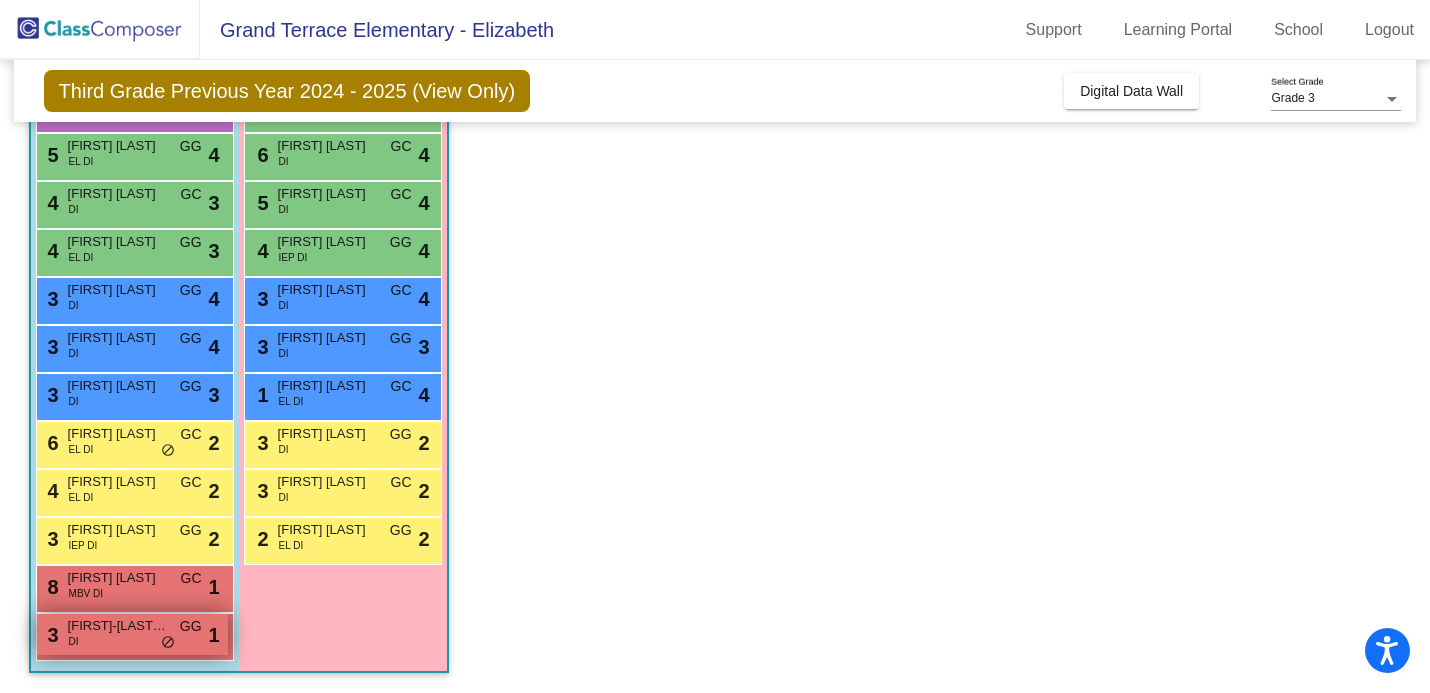 click on "Zayden-Rashaad Smith-Carter" at bounding box center [118, 626] 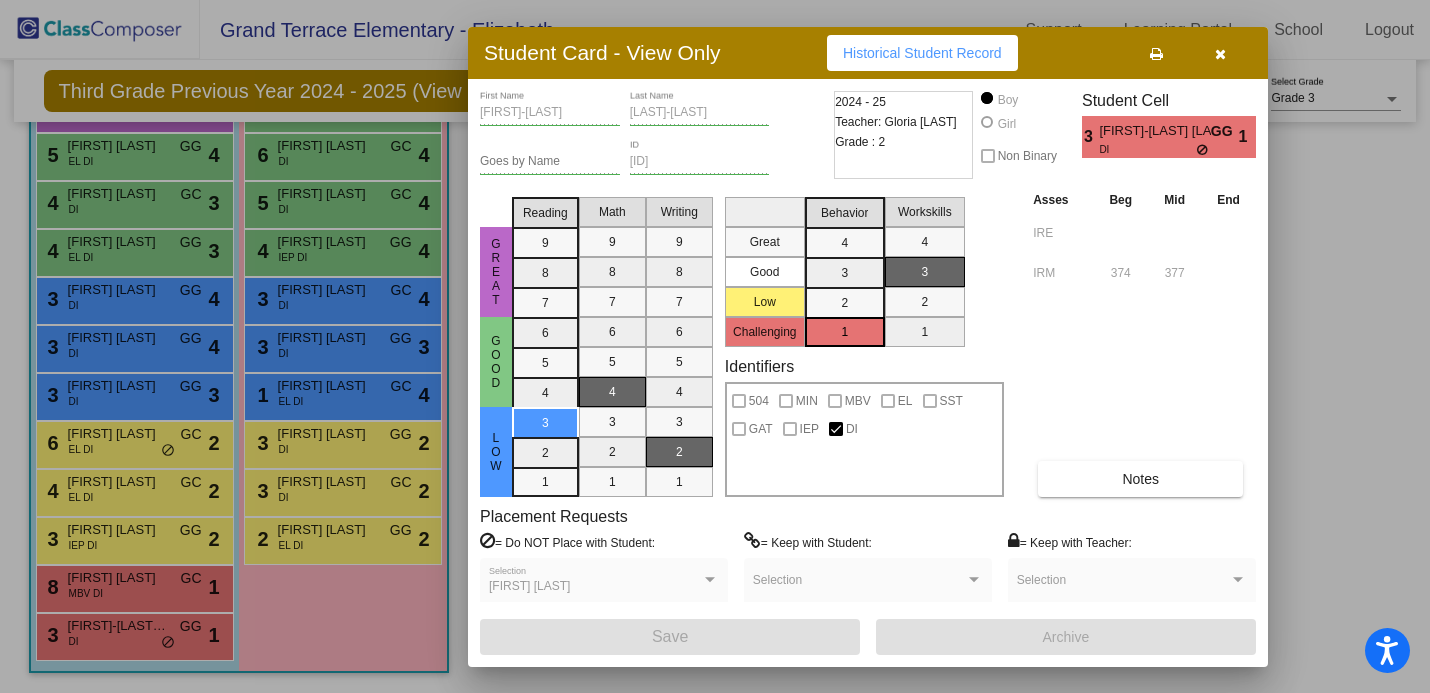 click at bounding box center (1220, 54) 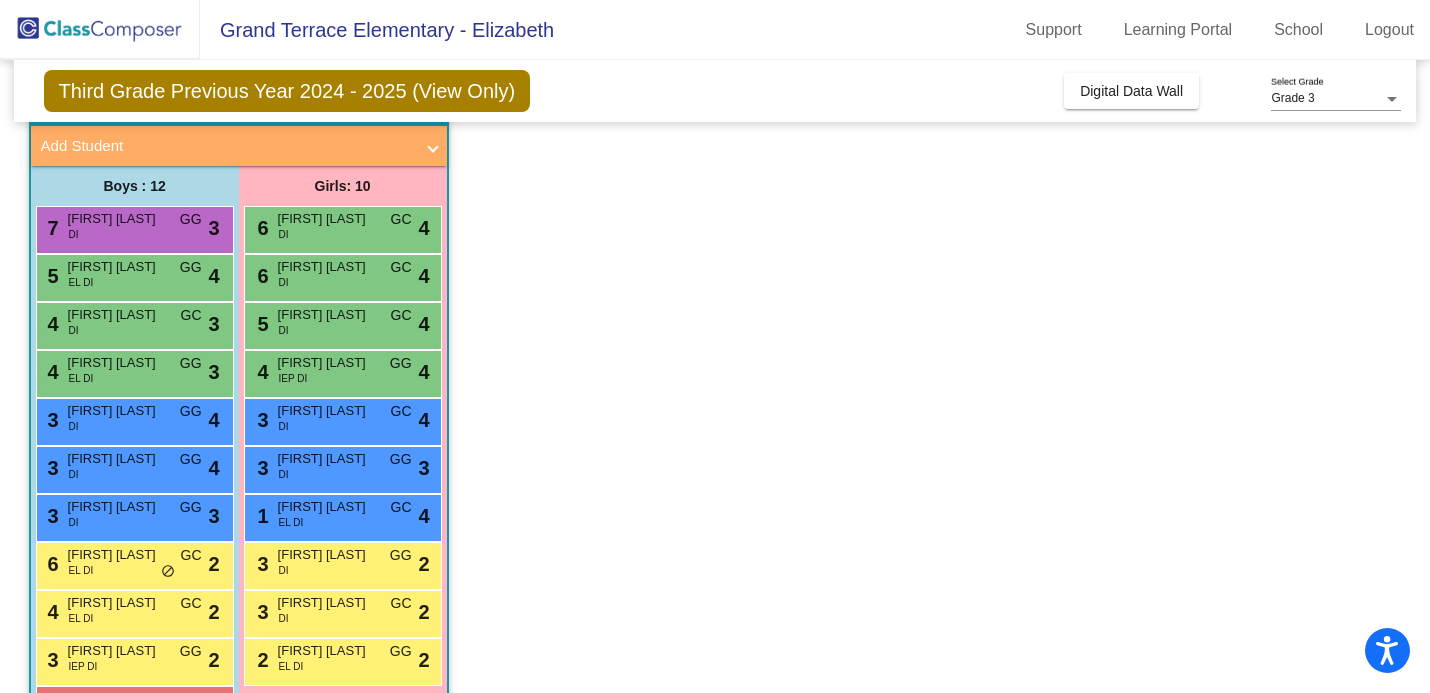 scroll, scrollTop: 235, scrollLeft: 0, axis: vertical 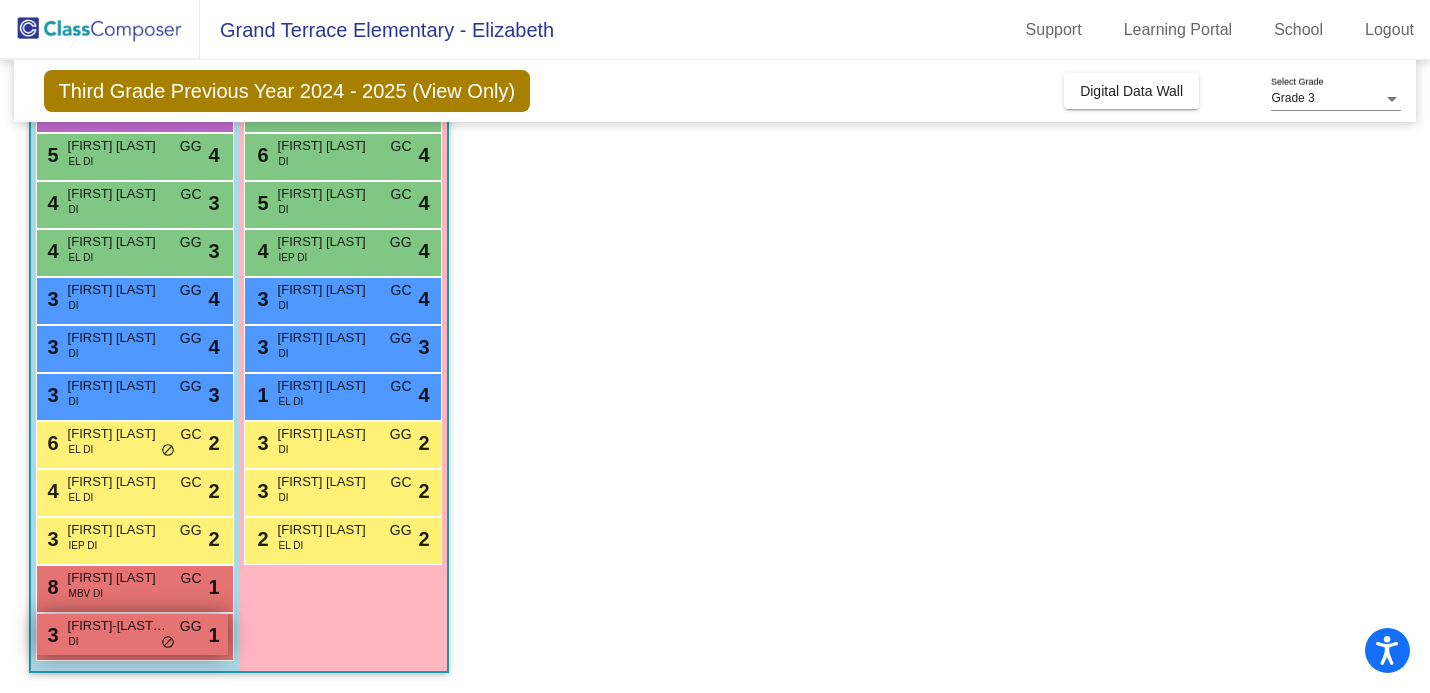 click on "Zayden-Rashaad Smith-Carter" at bounding box center [118, 626] 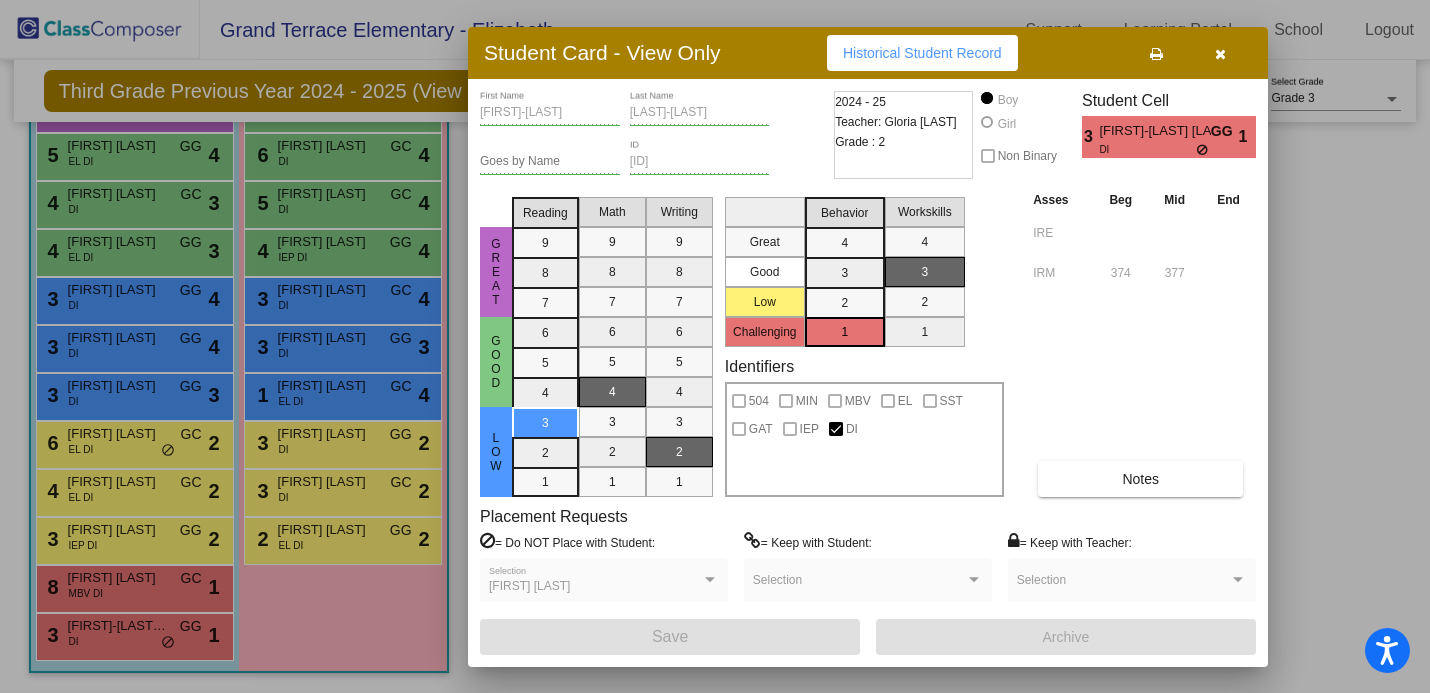click at bounding box center (715, 346) 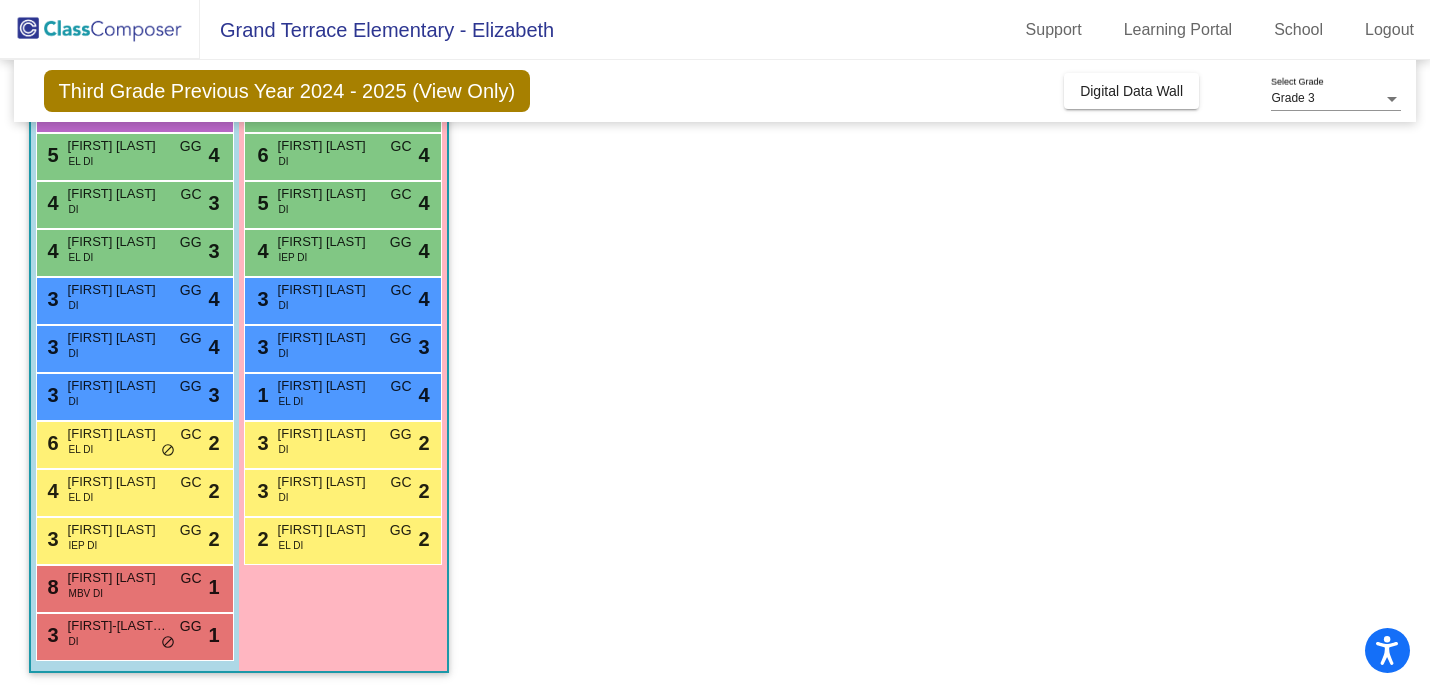 click on "8 Noah Lara MBV DI GC lock do_not_disturb_alt 1" at bounding box center (132, 586) 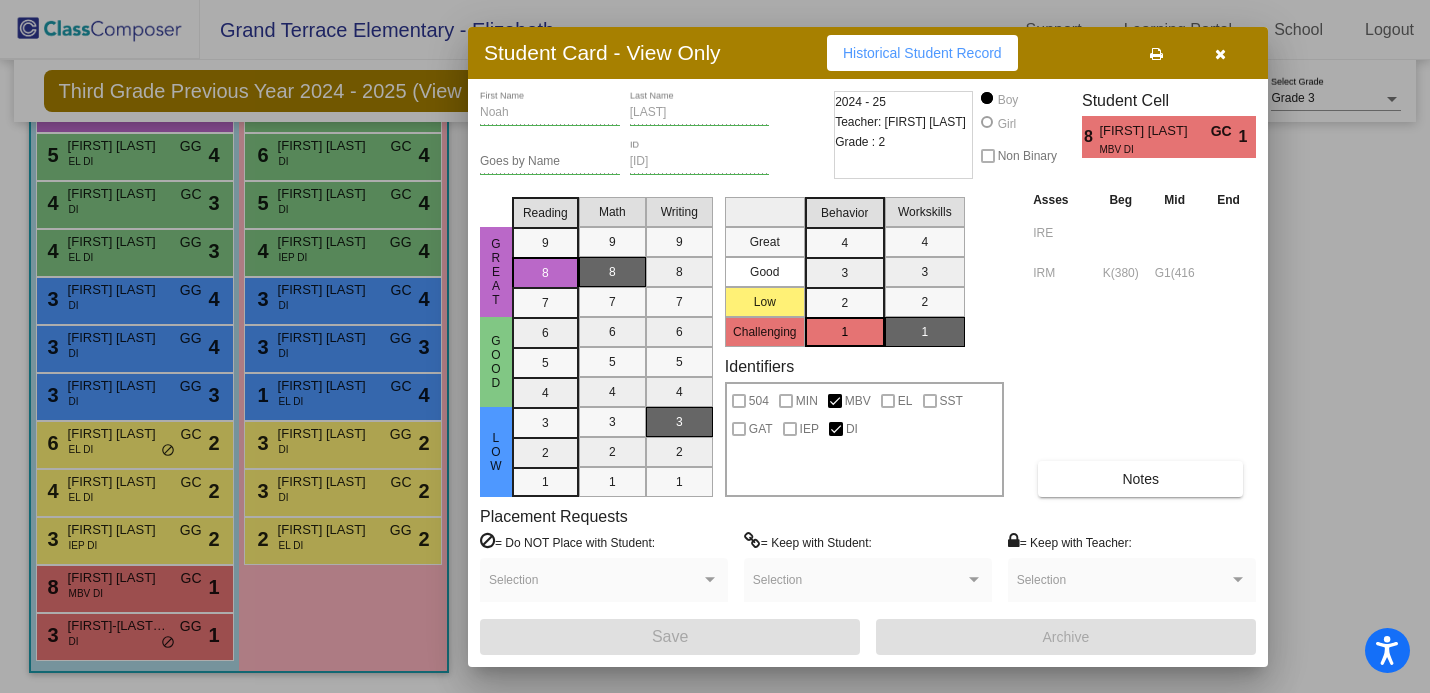 click at bounding box center [1220, 54] 